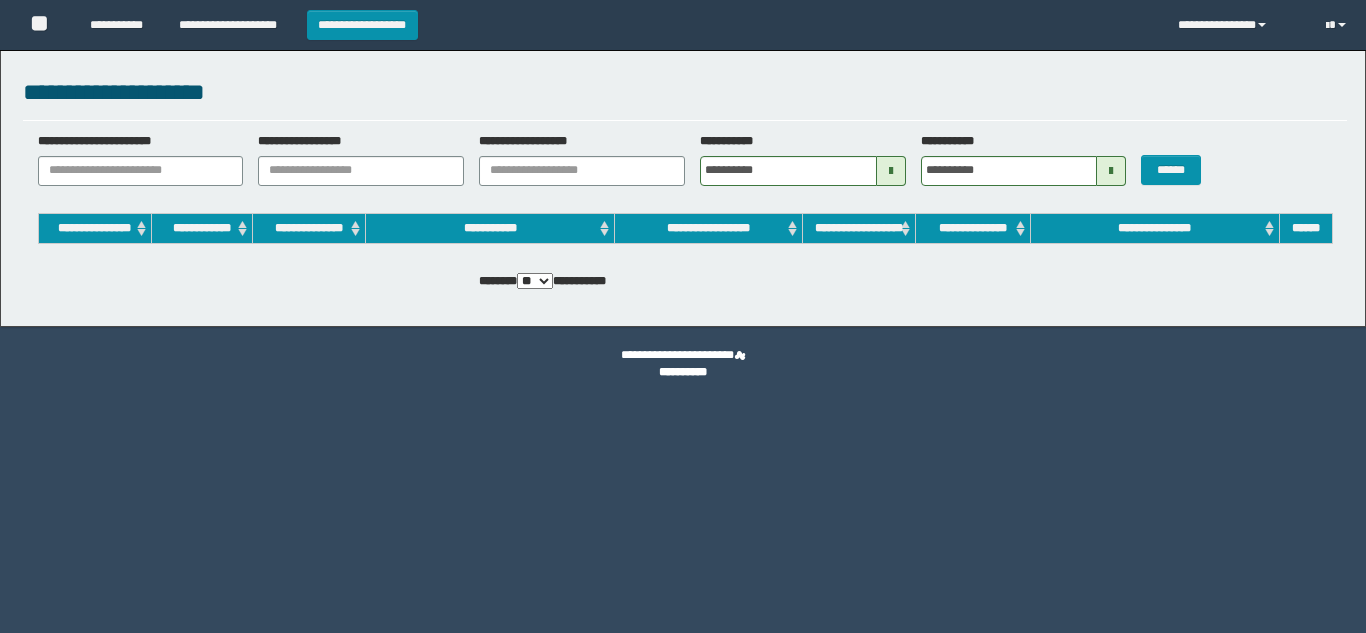 scroll, scrollTop: 0, scrollLeft: 0, axis: both 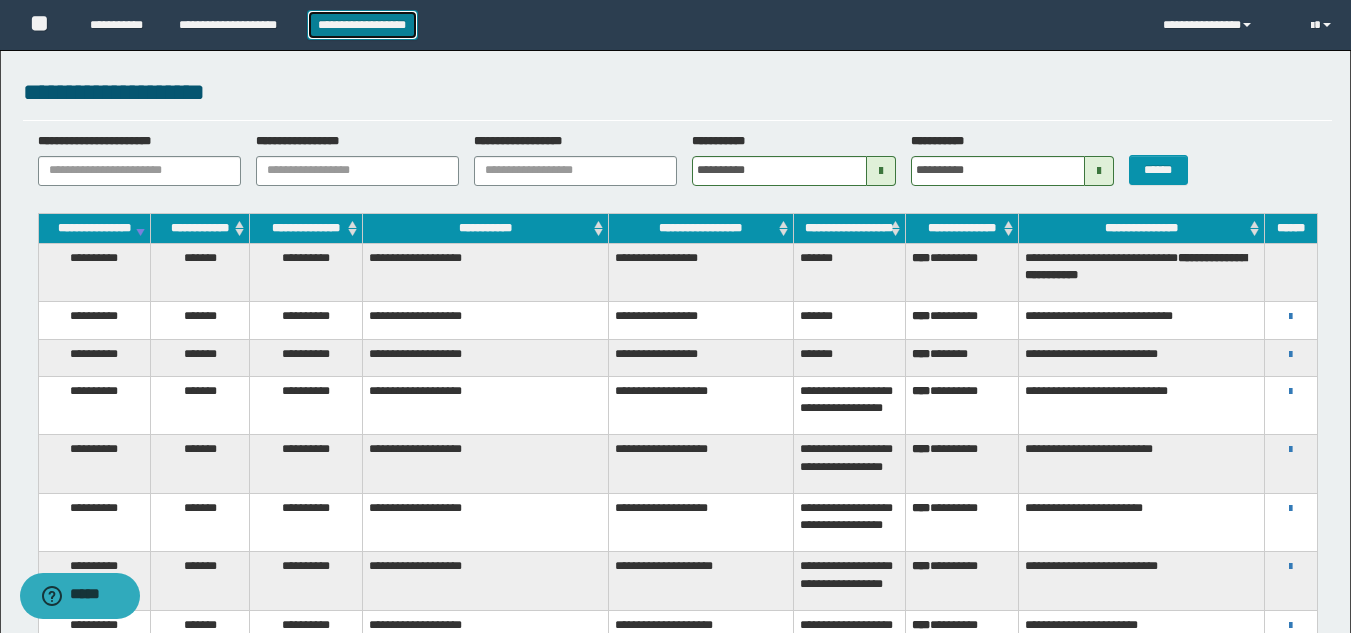 click on "**********" at bounding box center (362, 25) 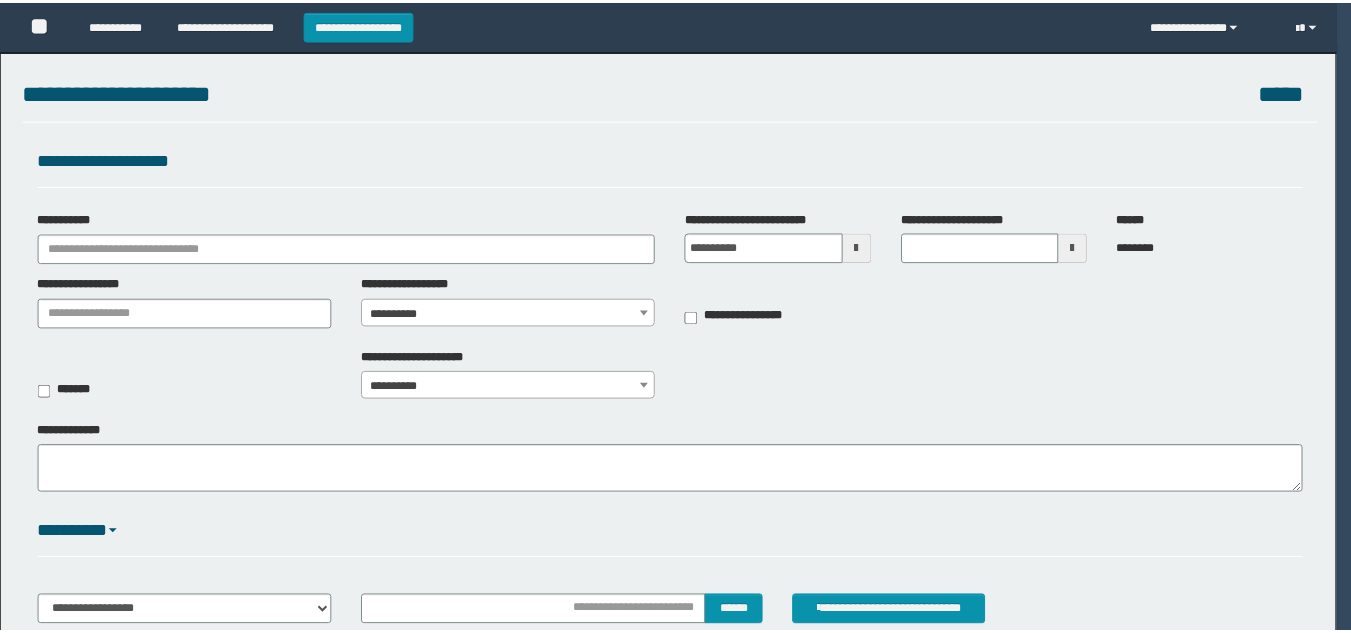 scroll, scrollTop: 0, scrollLeft: 0, axis: both 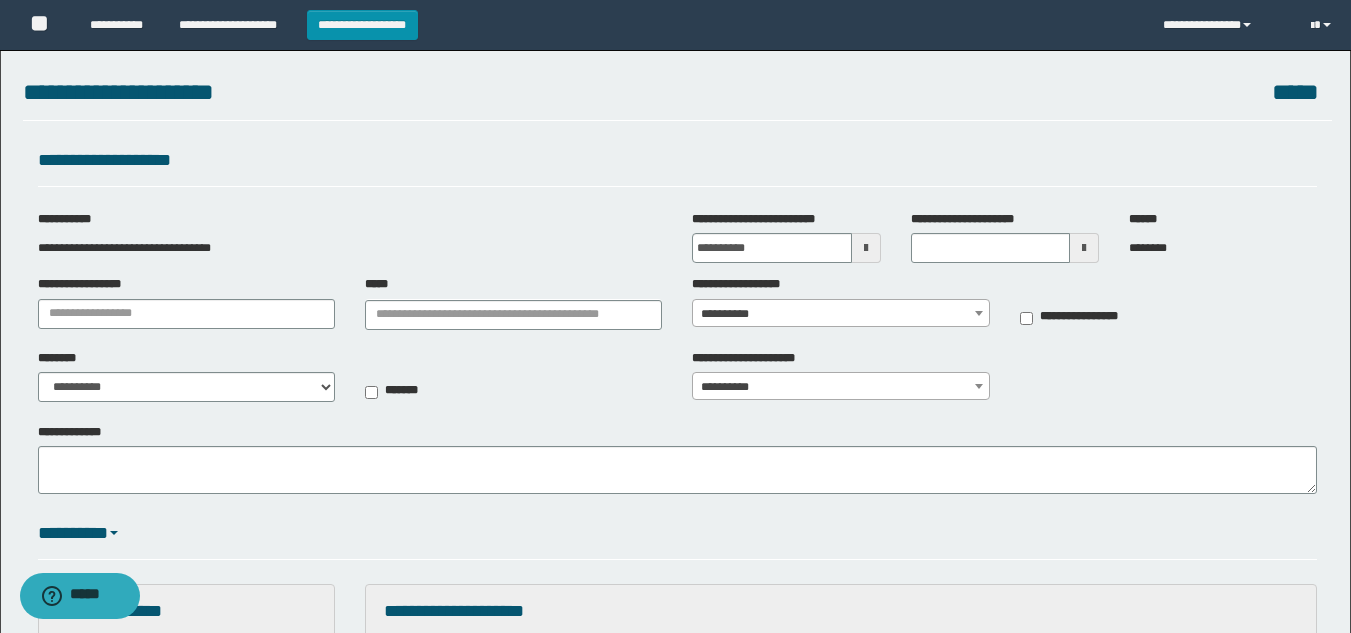 click at bounding box center (866, 248) 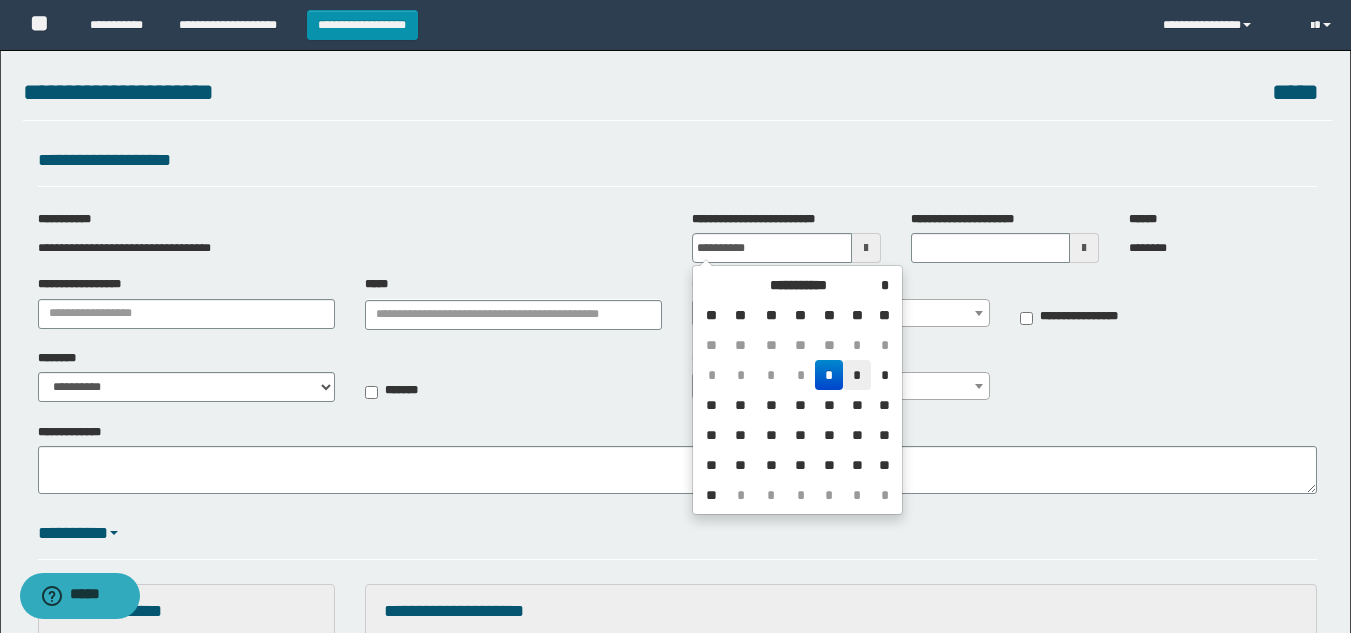 click on "*" at bounding box center [857, 375] 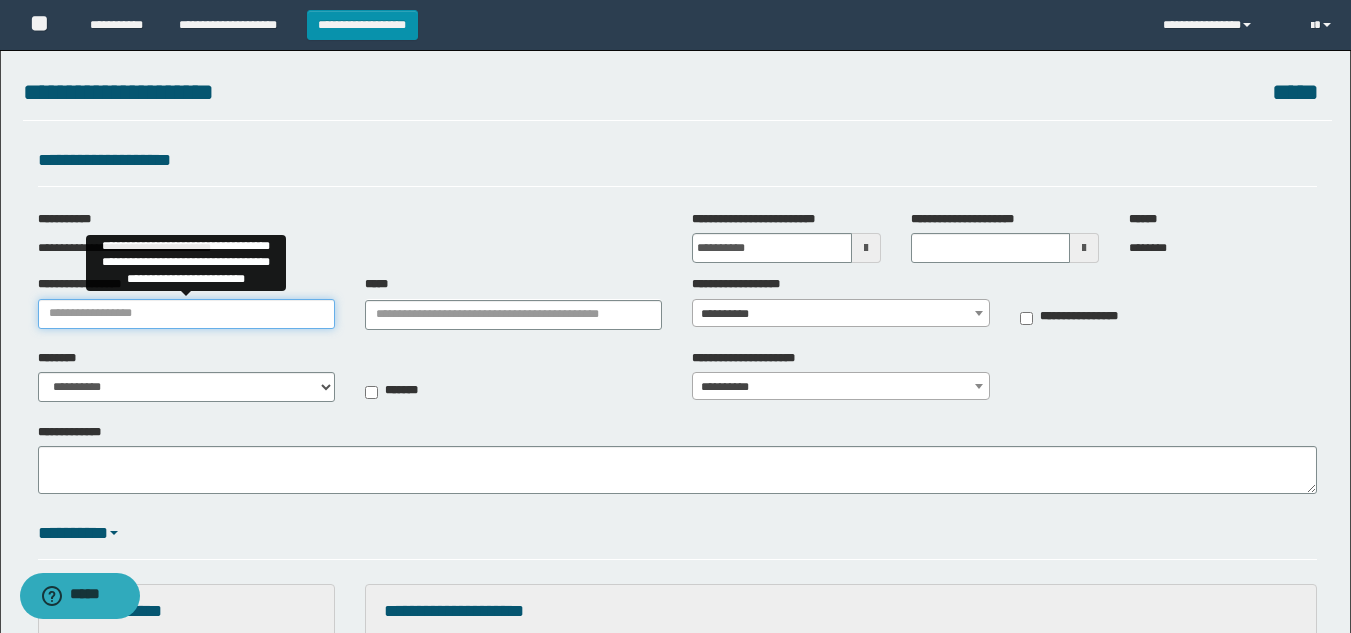 click on "**********" at bounding box center [186, 314] 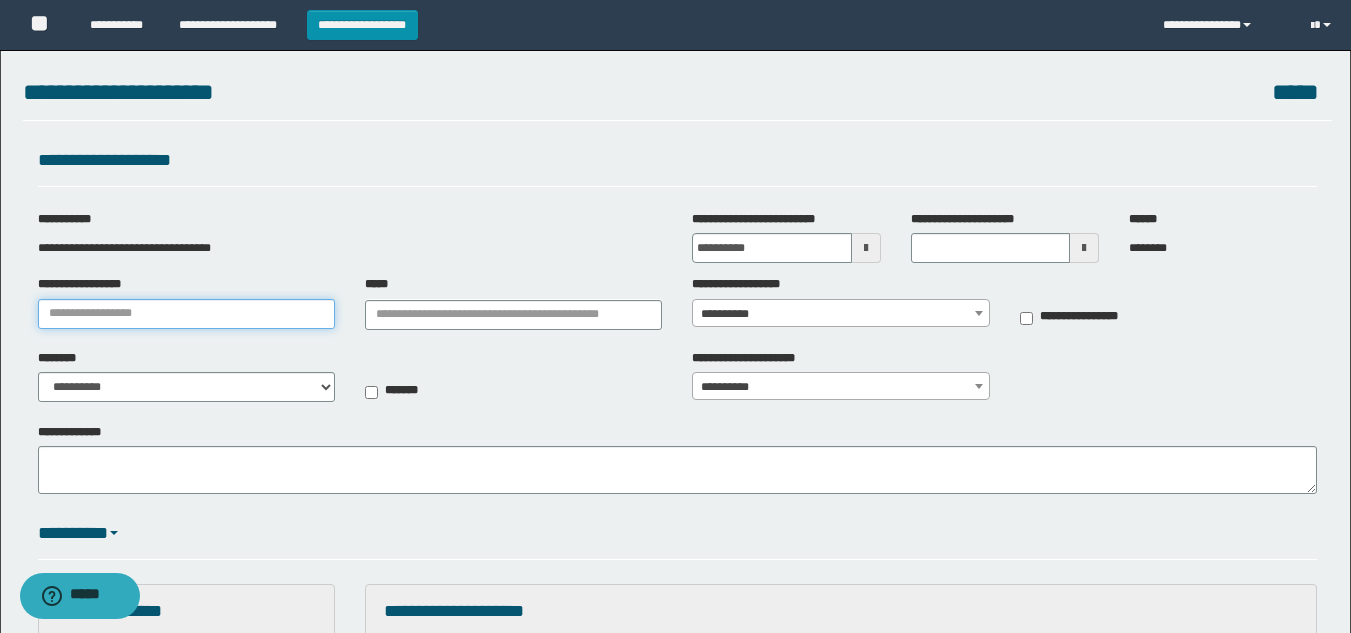 type on "**********" 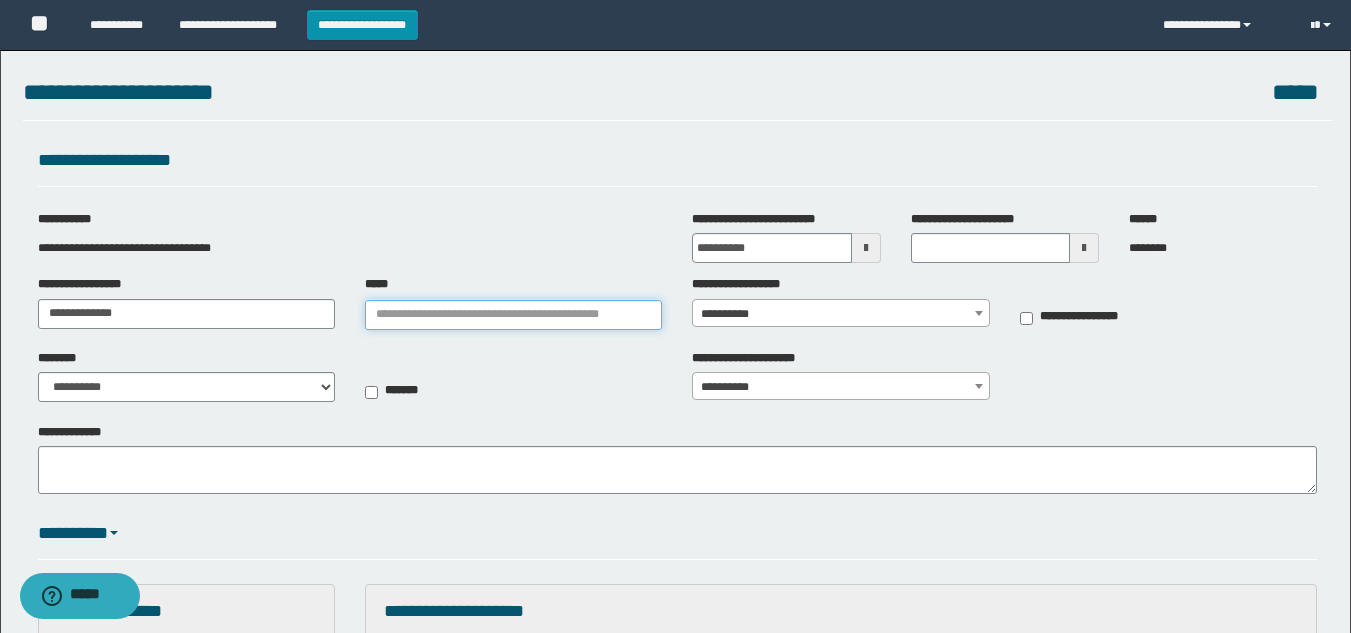 click on "*****" at bounding box center (513, 315) 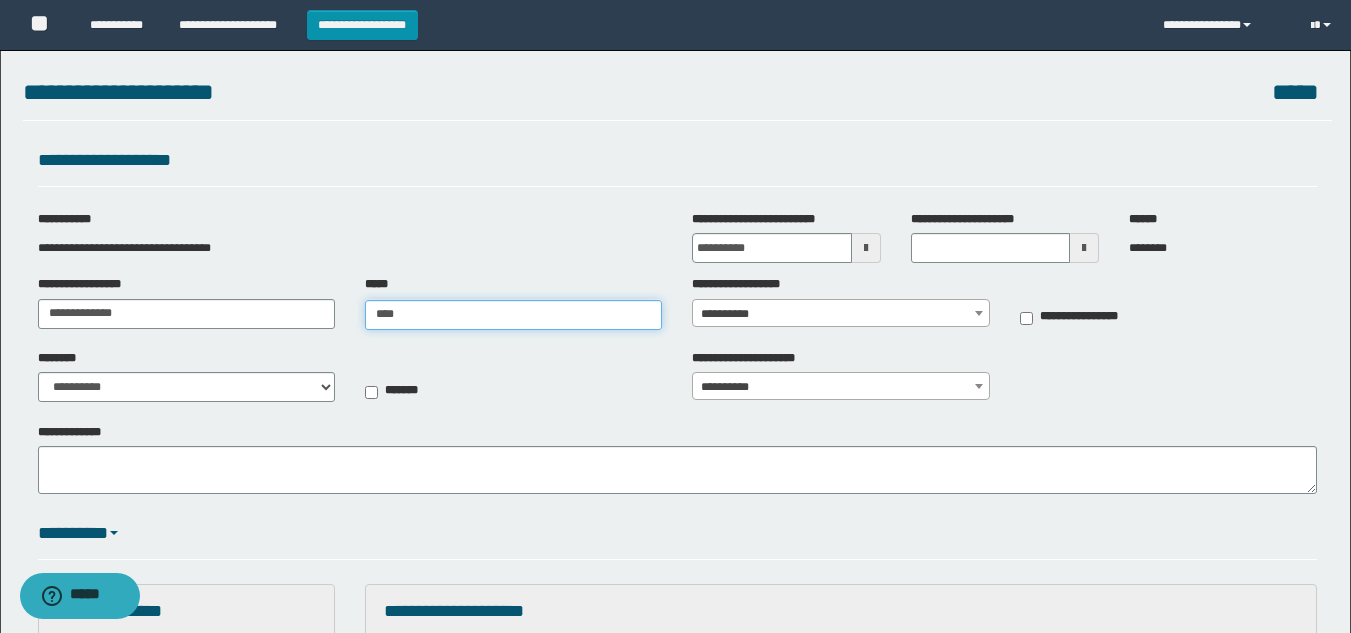 type on "***" 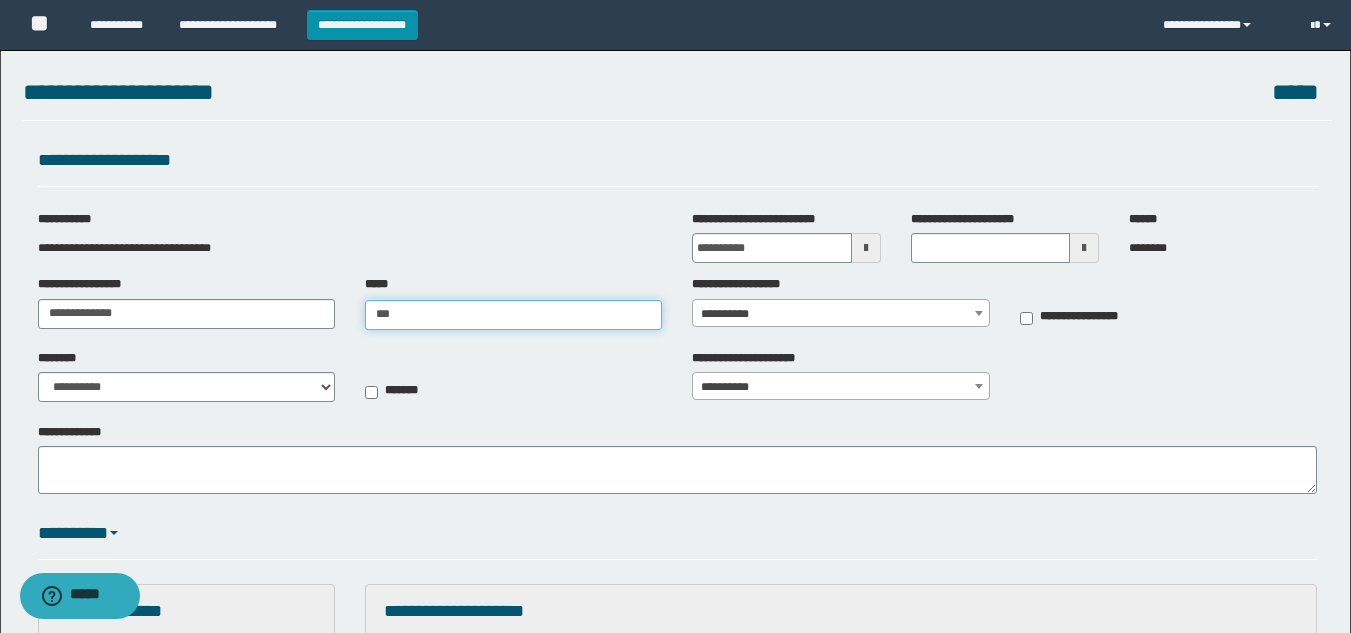 type on "***" 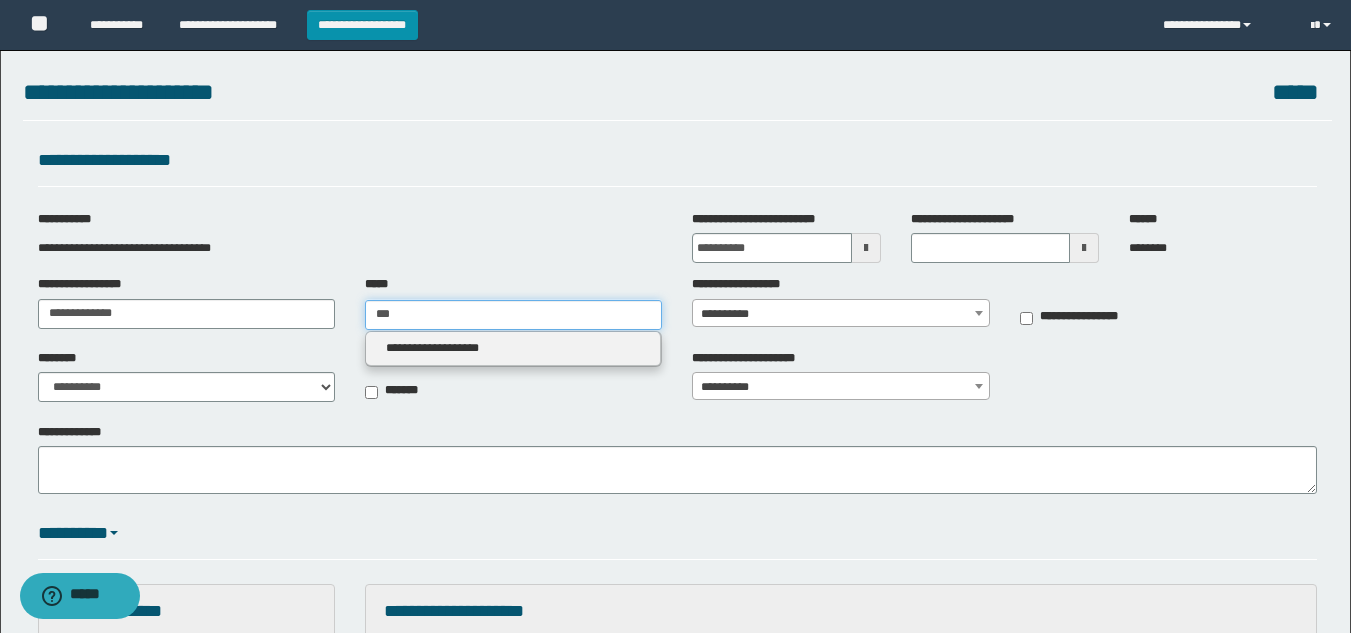 type 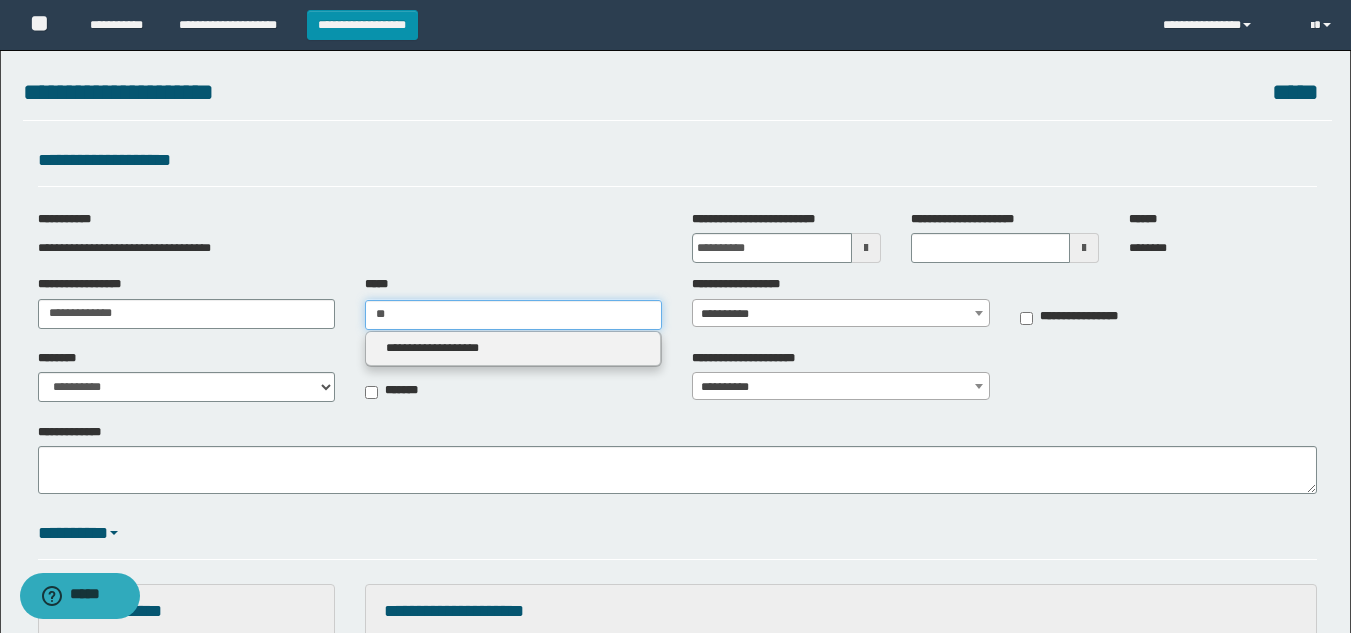 type on "*" 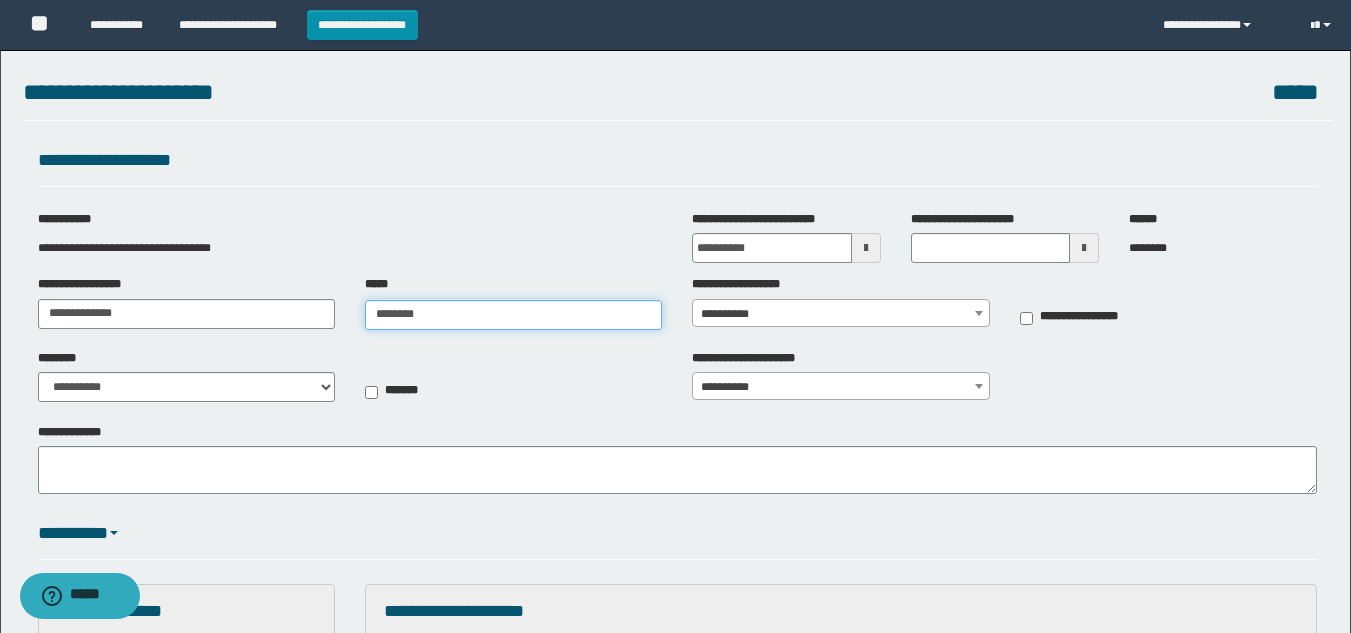 type on "*********" 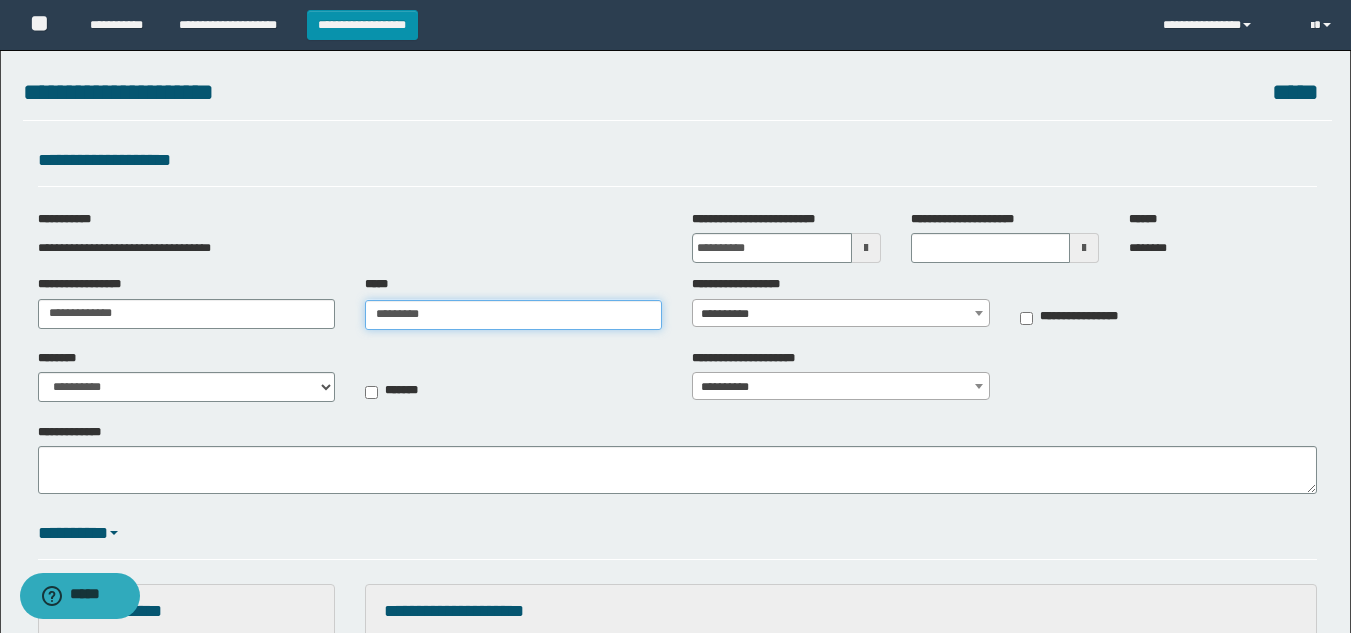 type on "**********" 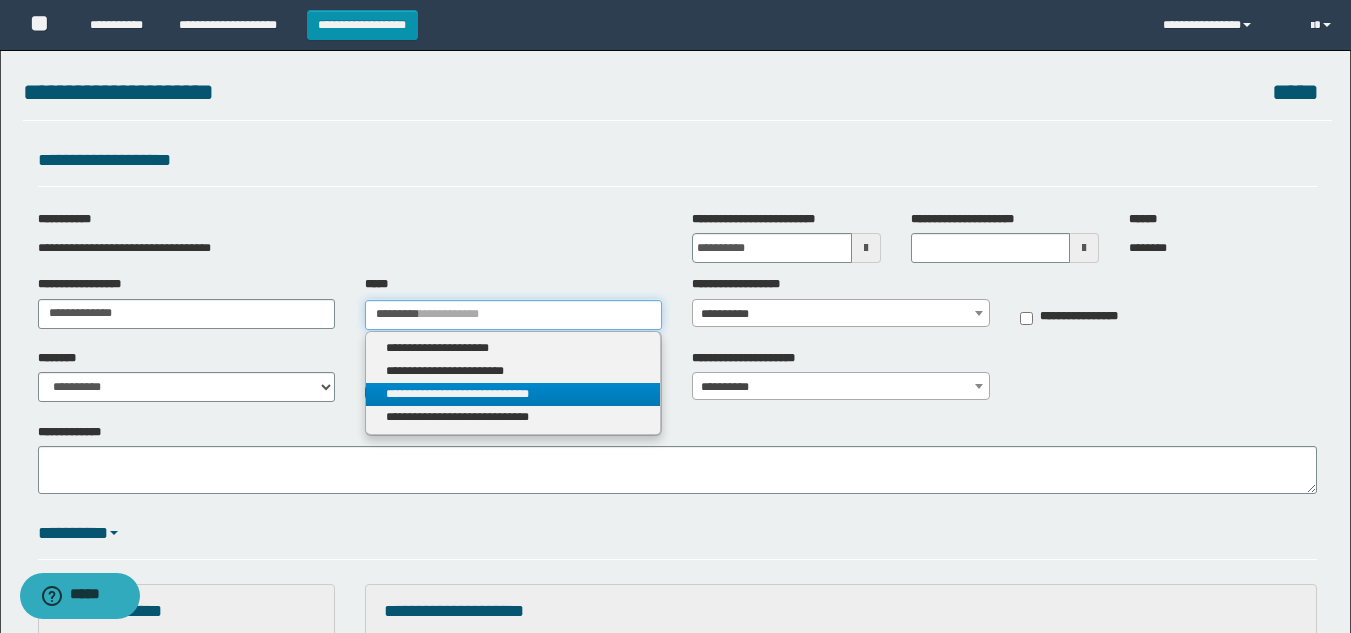 scroll, scrollTop: 100, scrollLeft: 0, axis: vertical 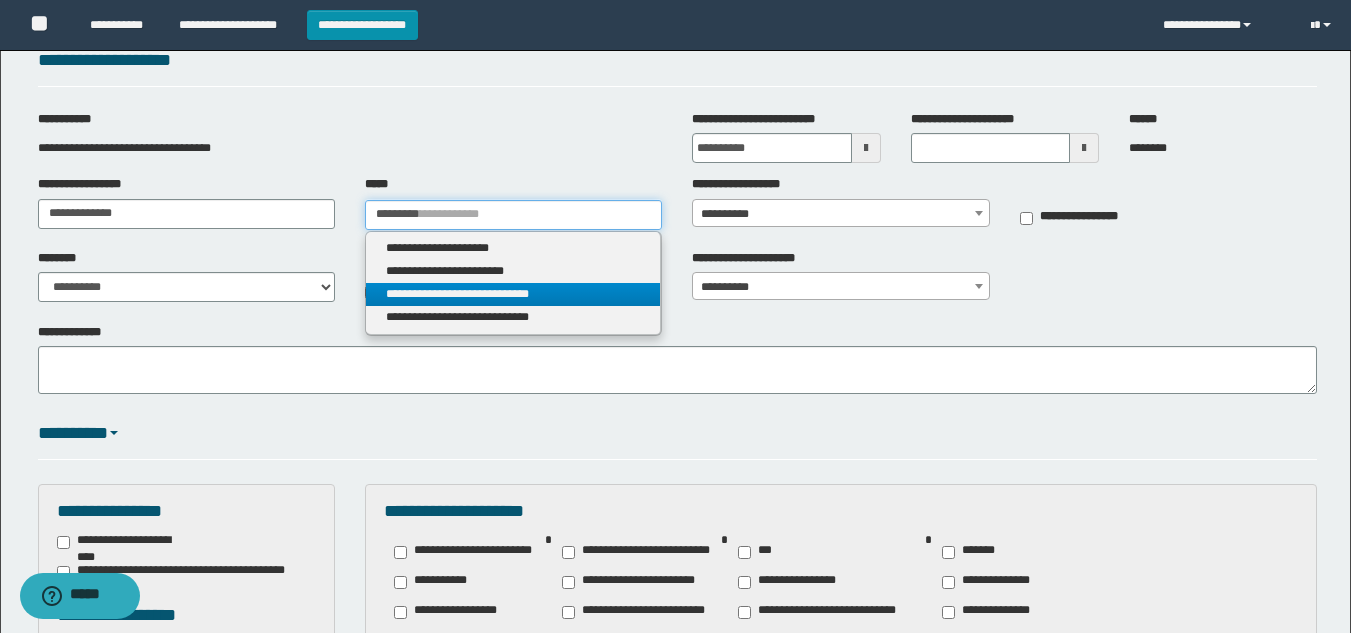 type on "*********" 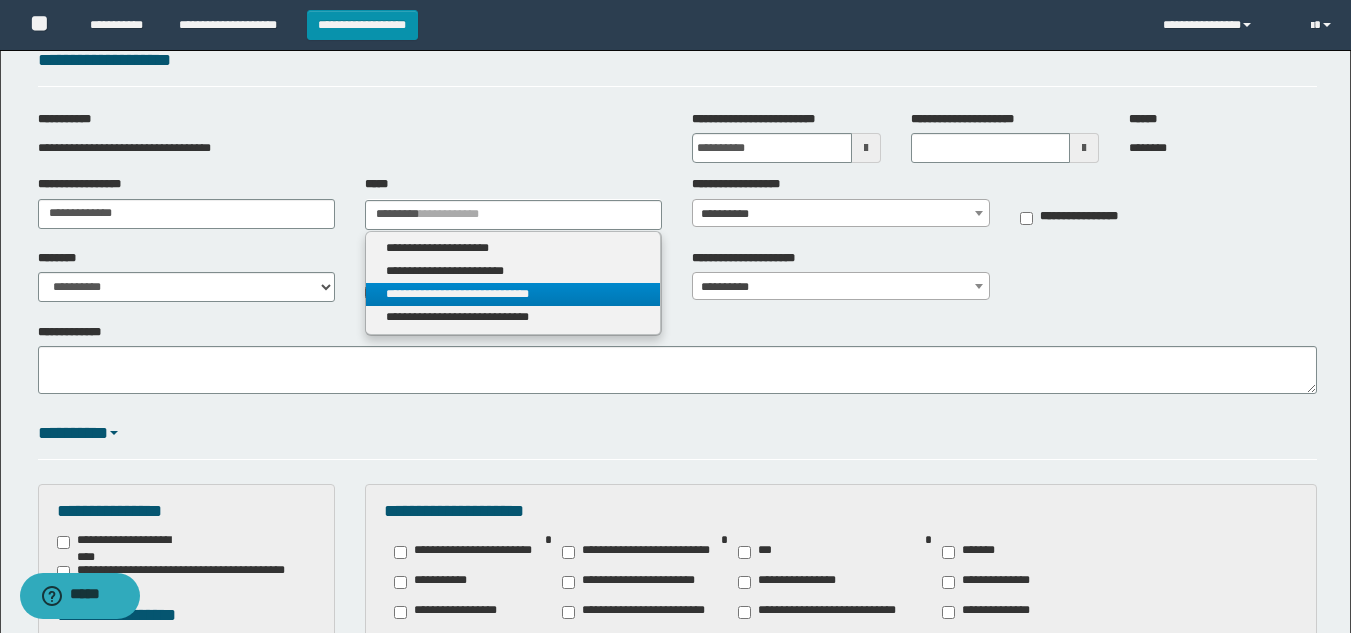 type 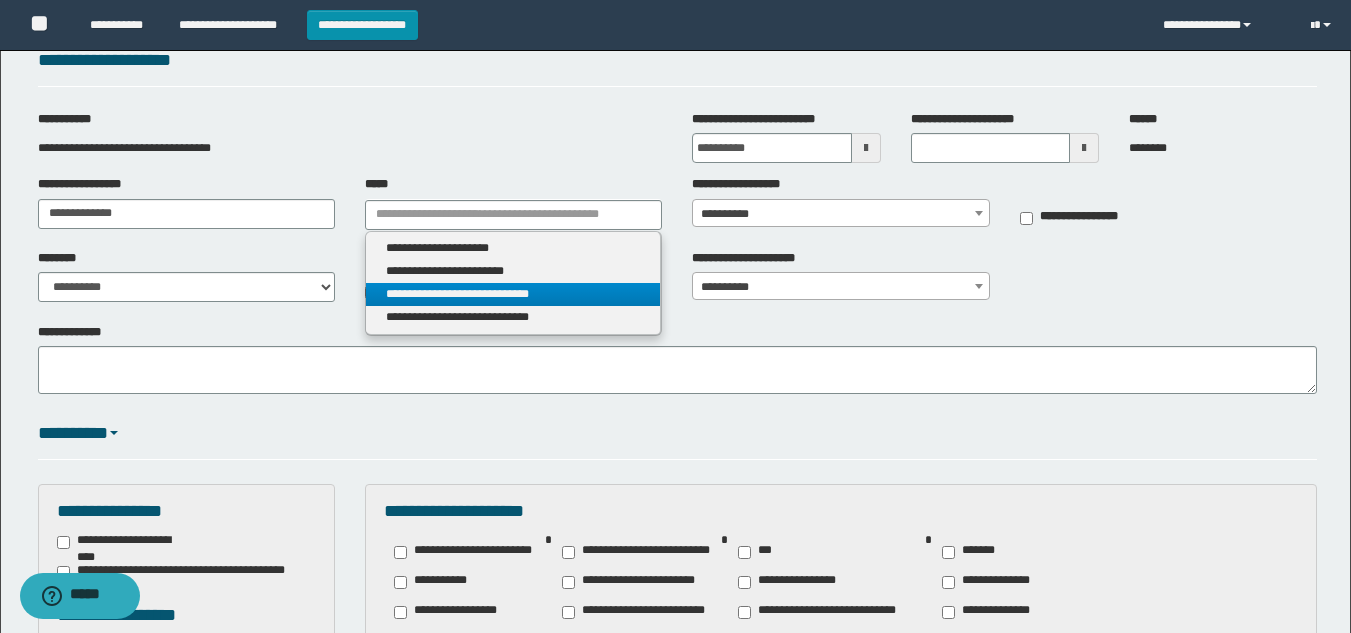 click on "**********" at bounding box center (513, 294) 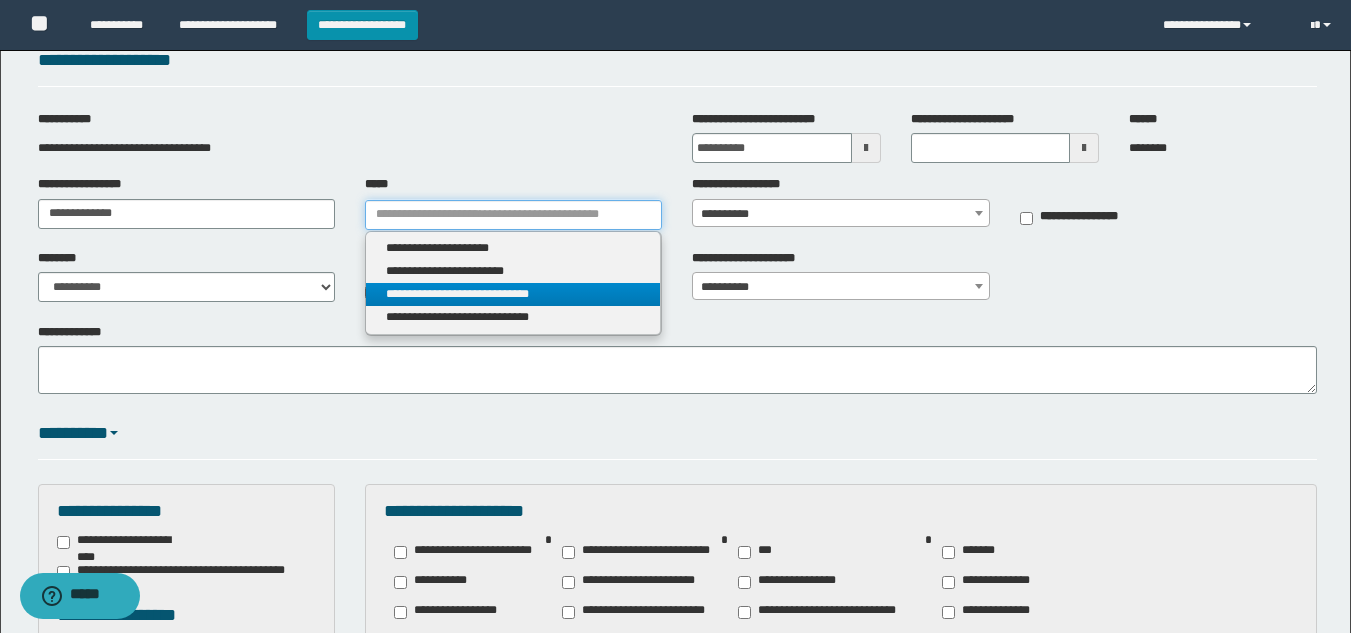 type 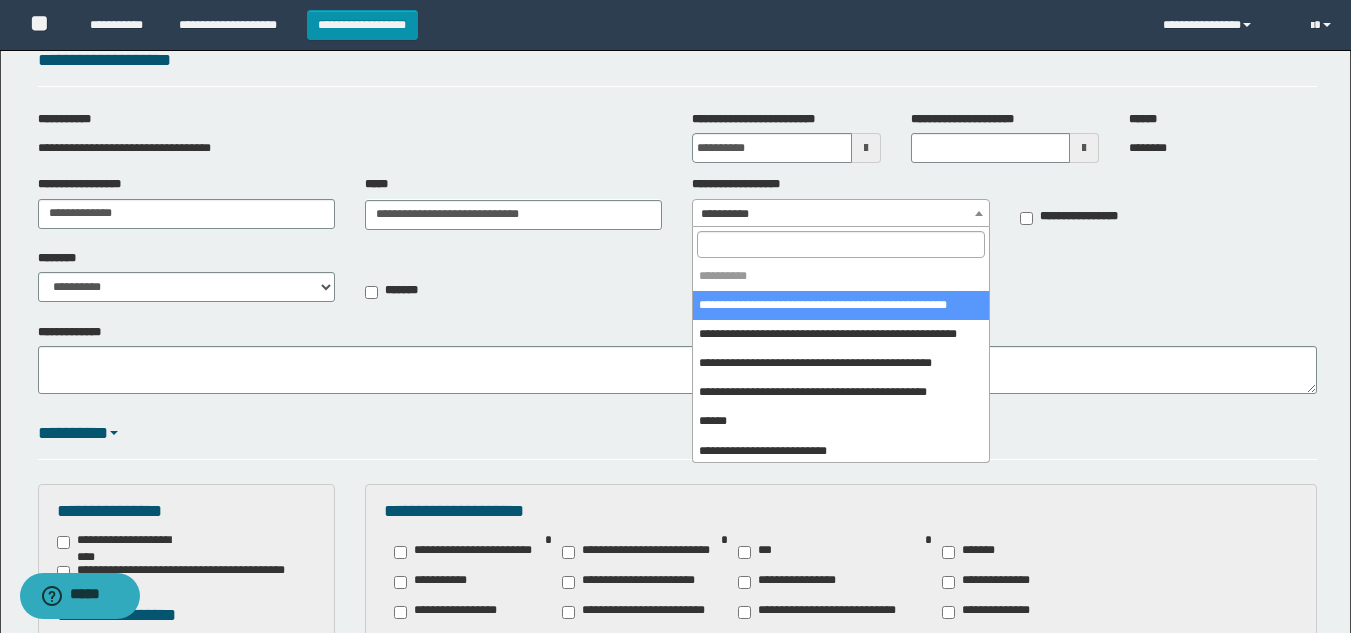 click on "**********" at bounding box center (675, 216) 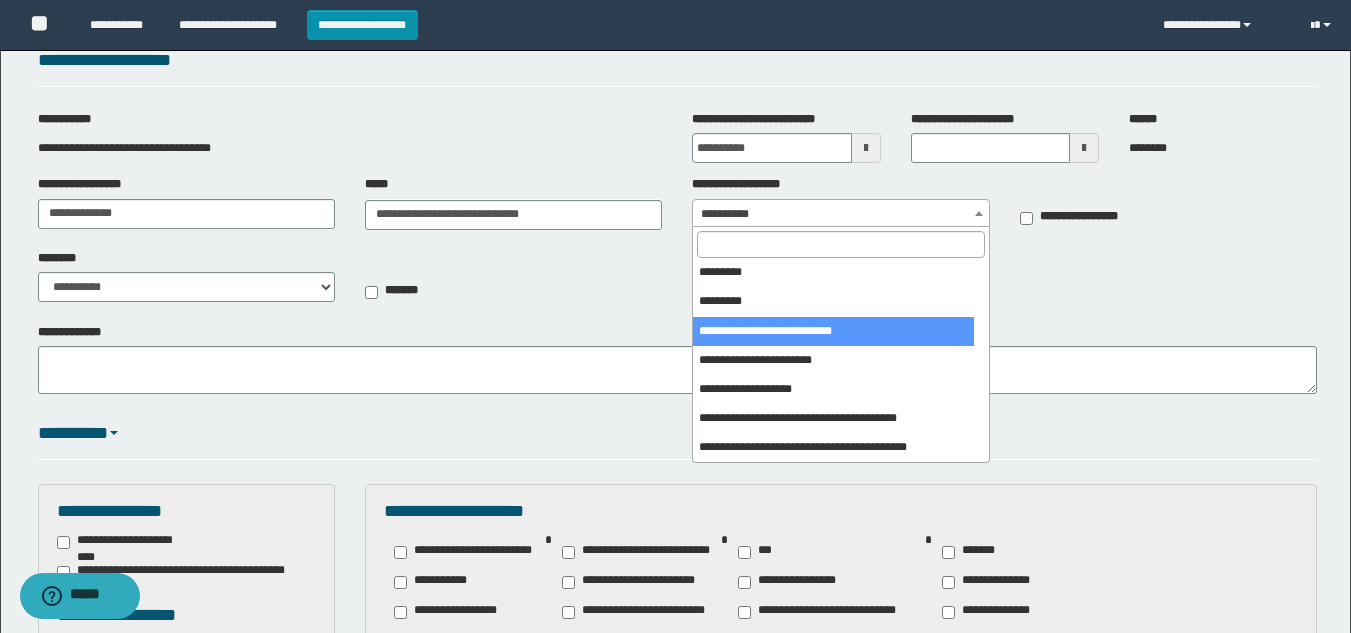scroll, scrollTop: 200, scrollLeft: 0, axis: vertical 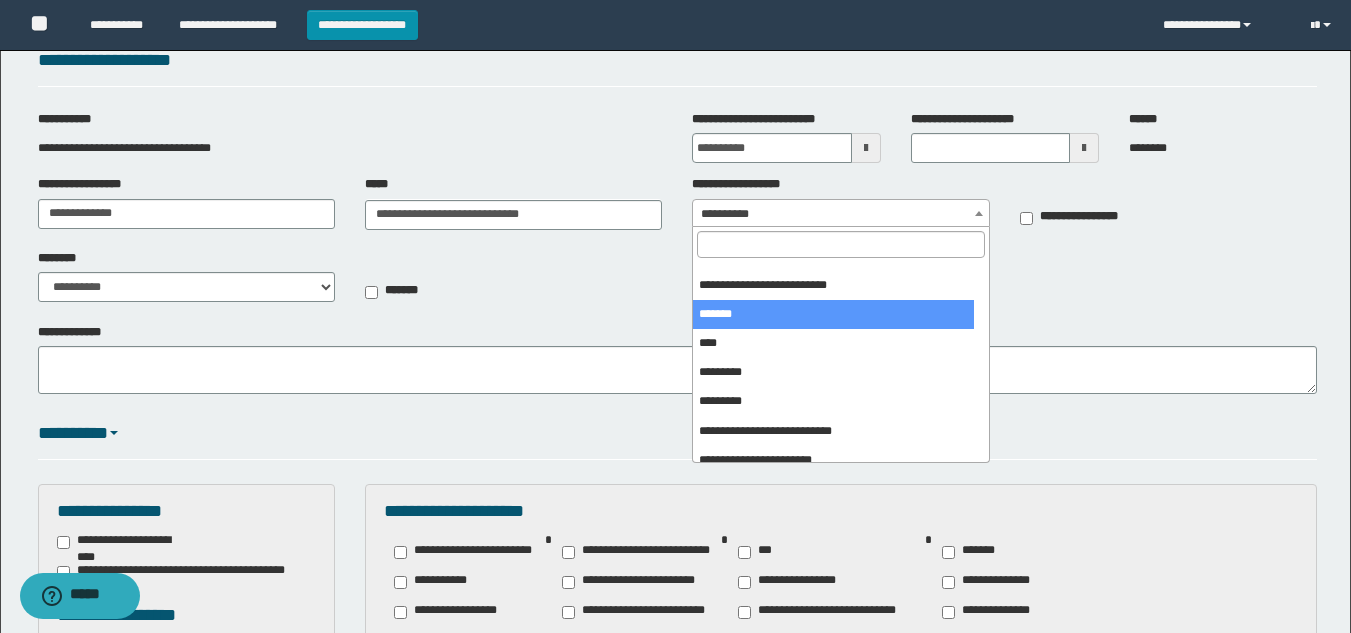 select on "***" 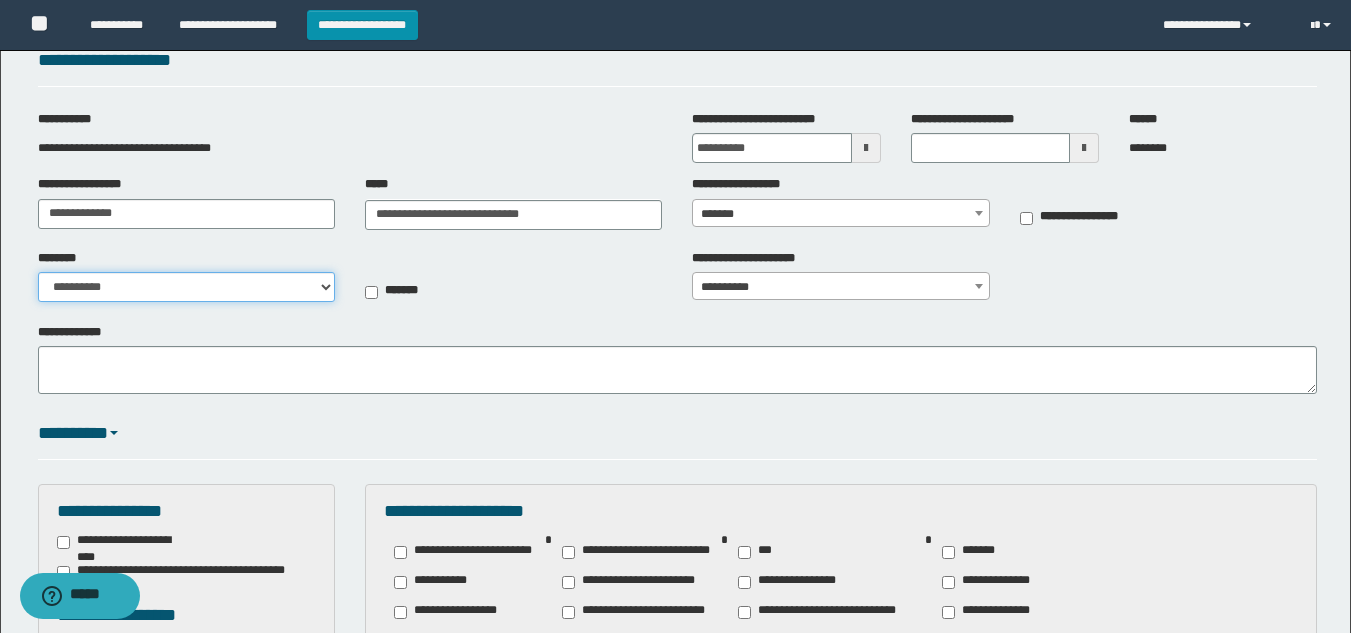 drag, startPoint x: 176, startPoint y: 295, endPoint x: 195, endPoint y: 338, distance: 47.010635 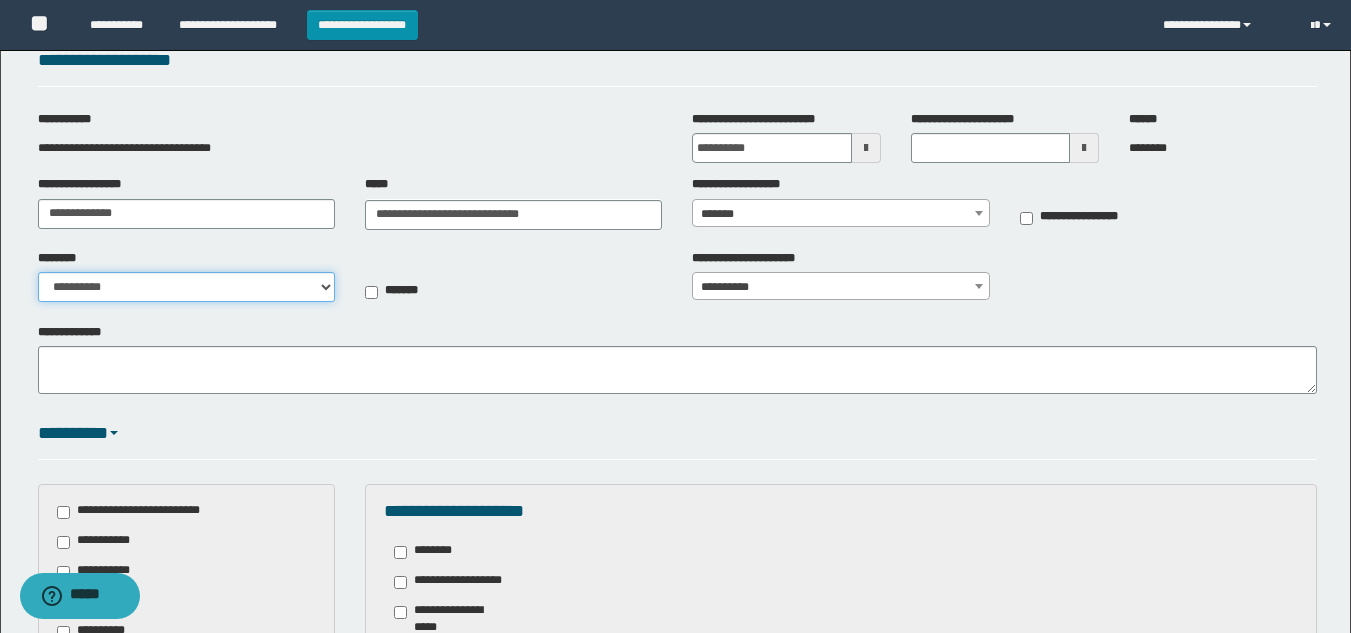 select on "**" 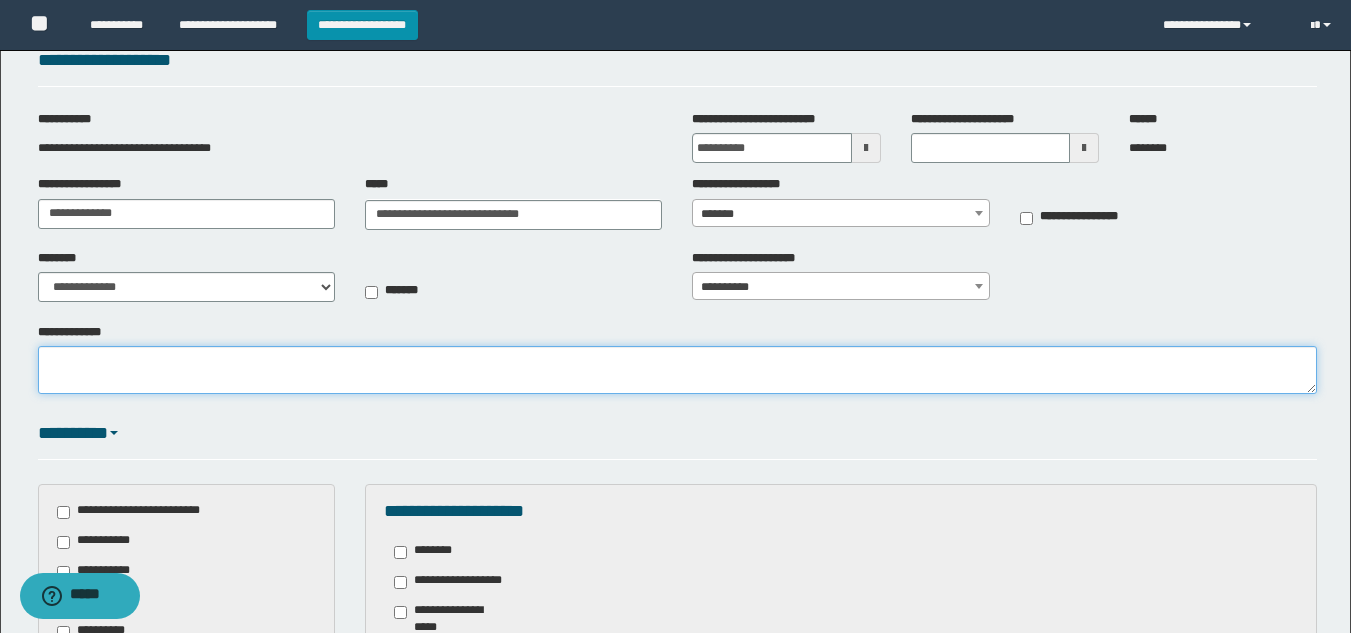 click on "**********" at bounding box center (677, 370) 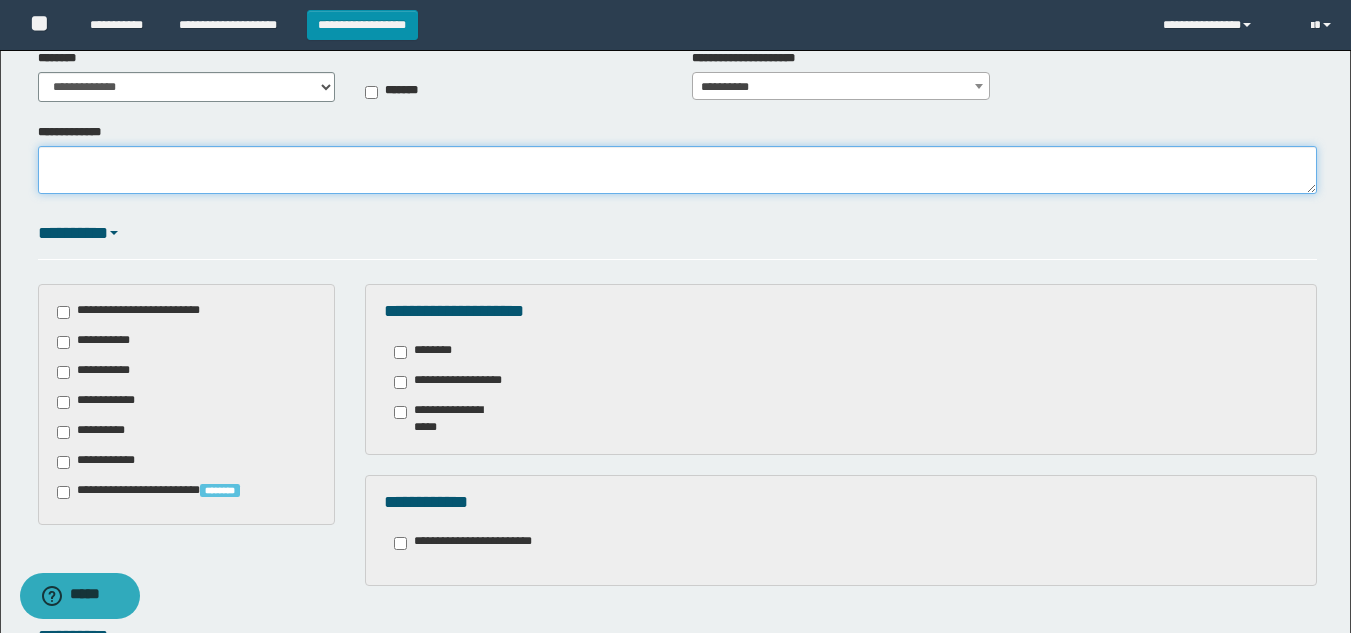 scroll, scrollTop: 100, scrollLeft: 0, axis: vertical 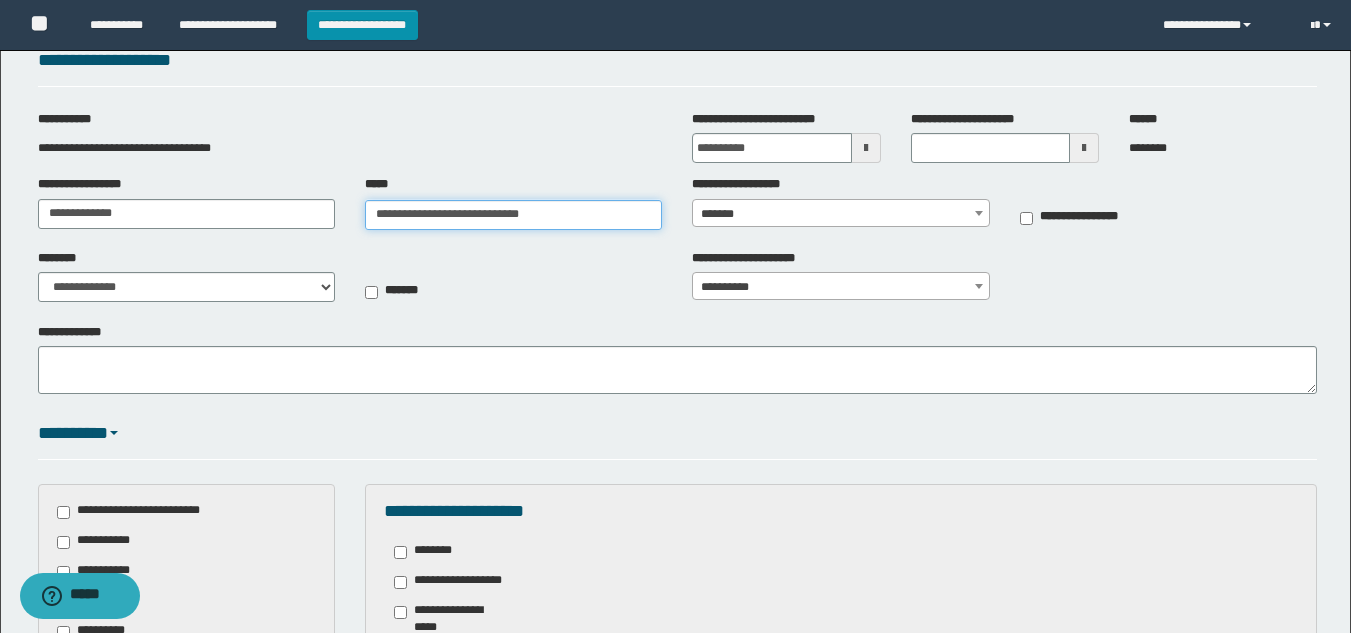 type on "**********" 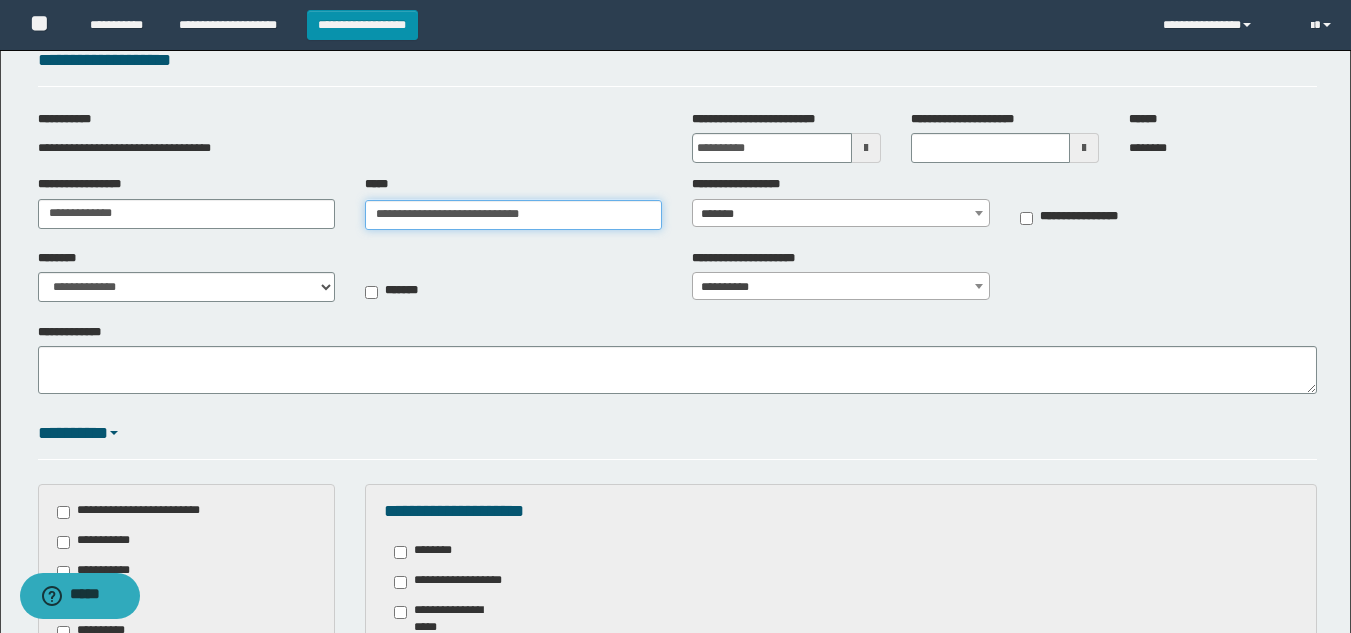 click on "**********" at bounding box center [513, 215] 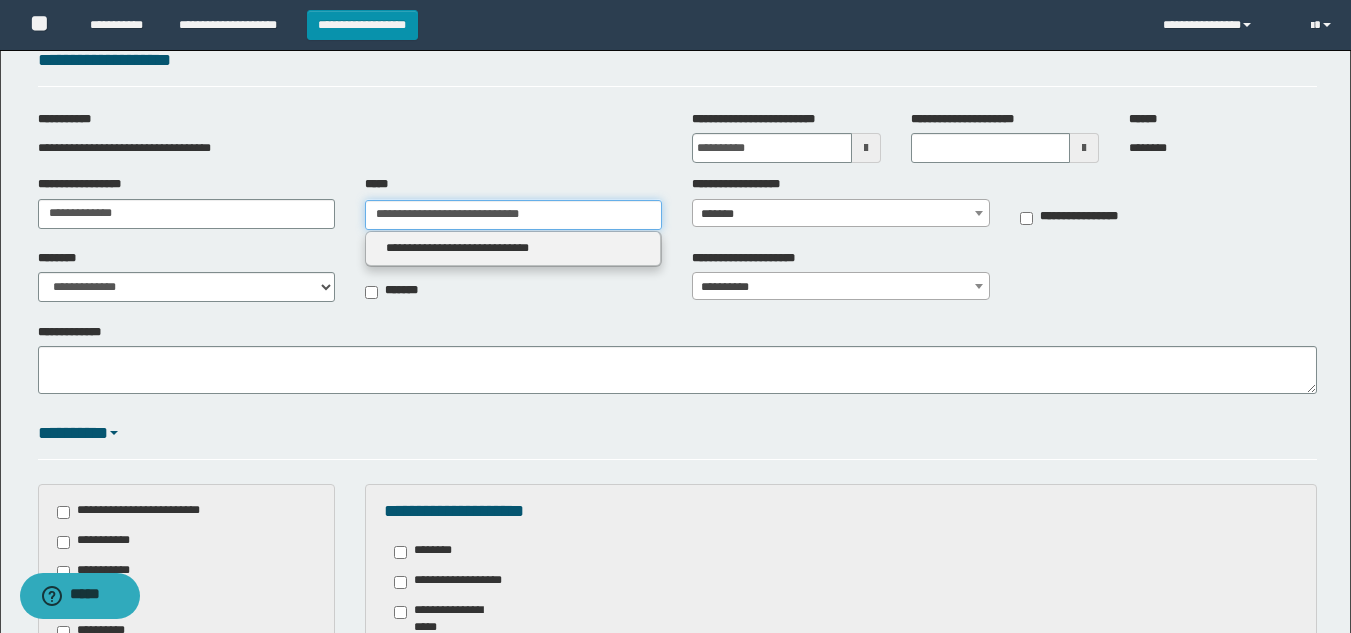 click on "**********" at bounding box center [513, 215] 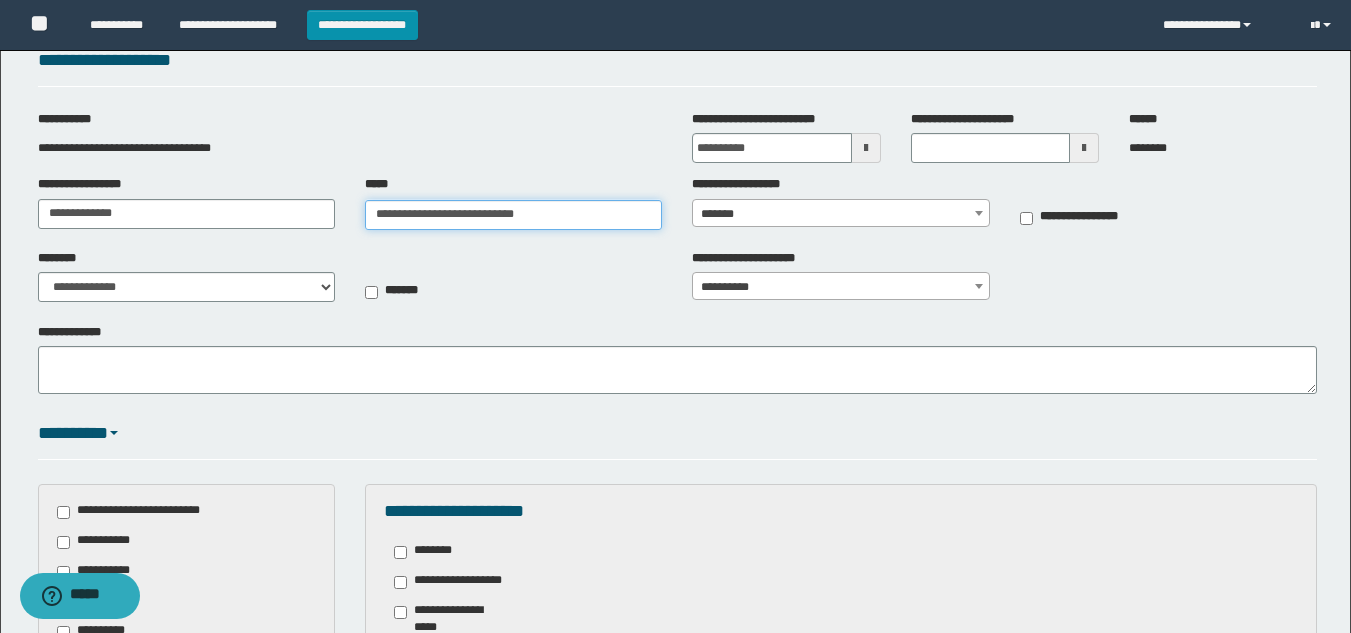 type on "**********" 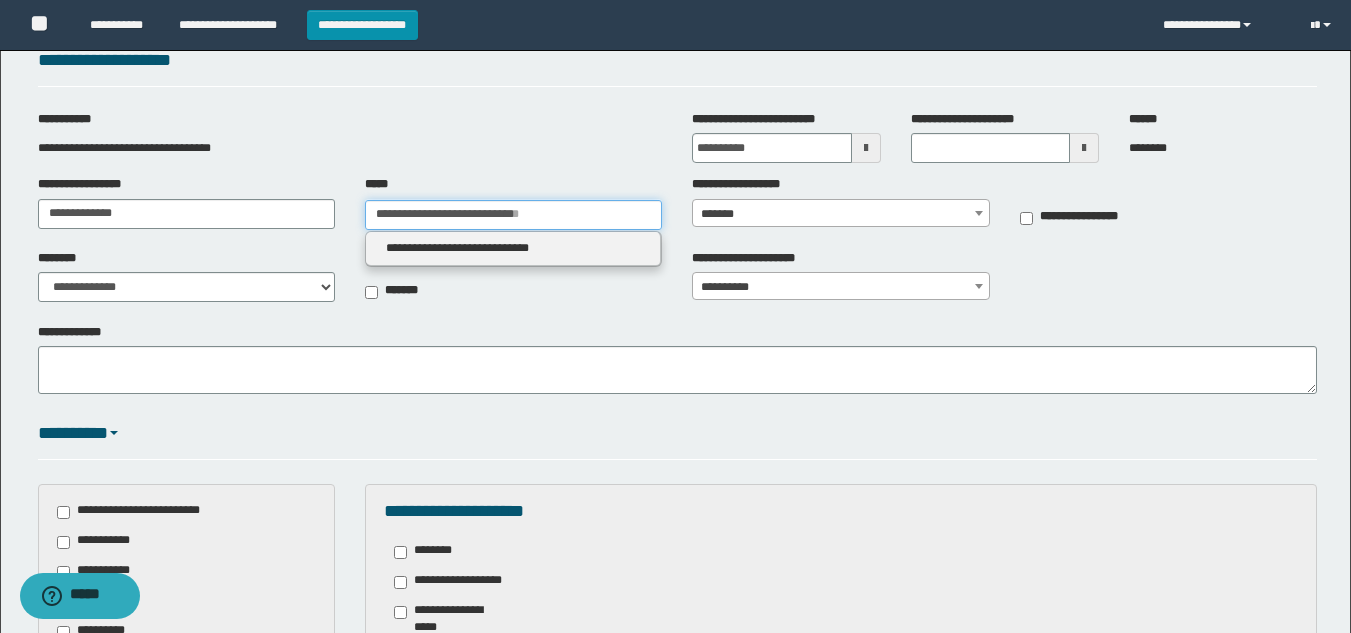 type 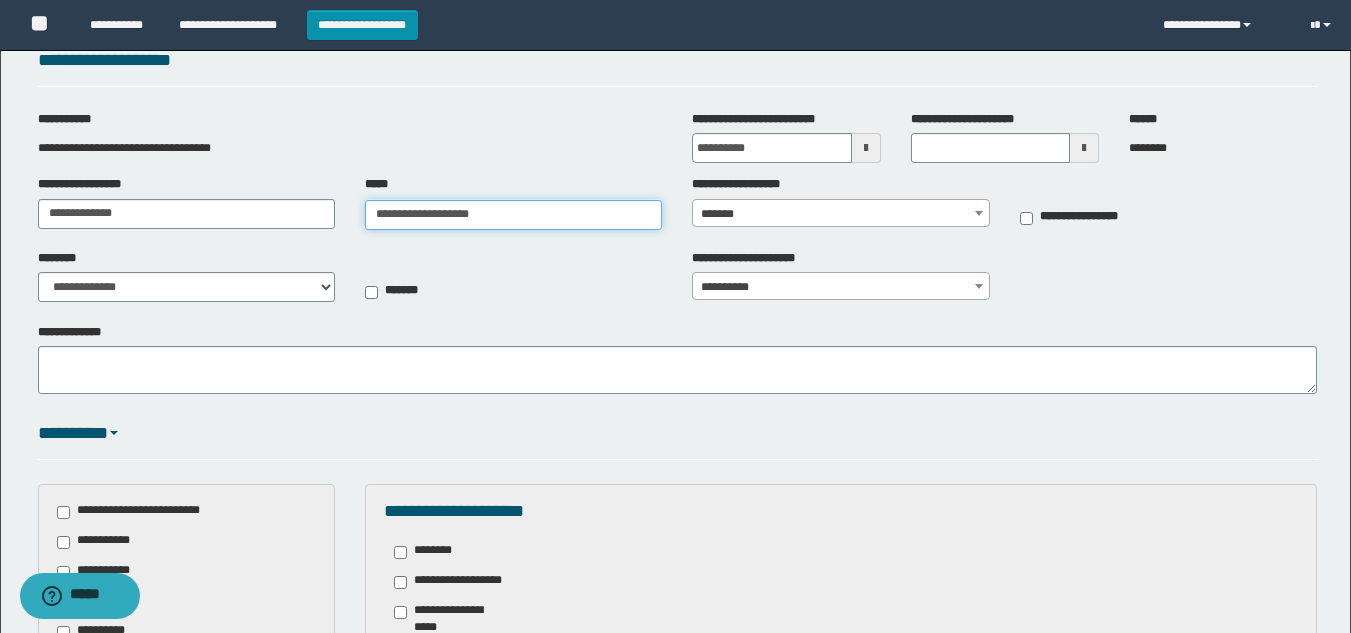 type on "**********" 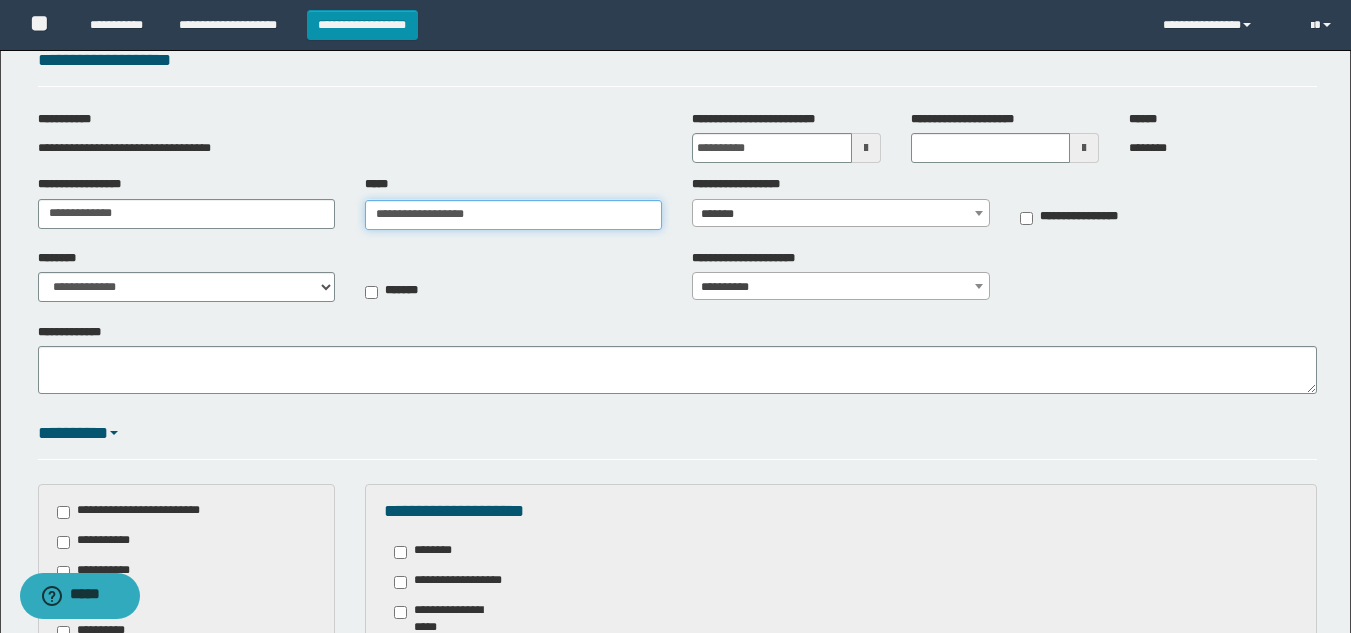 type on "**********" 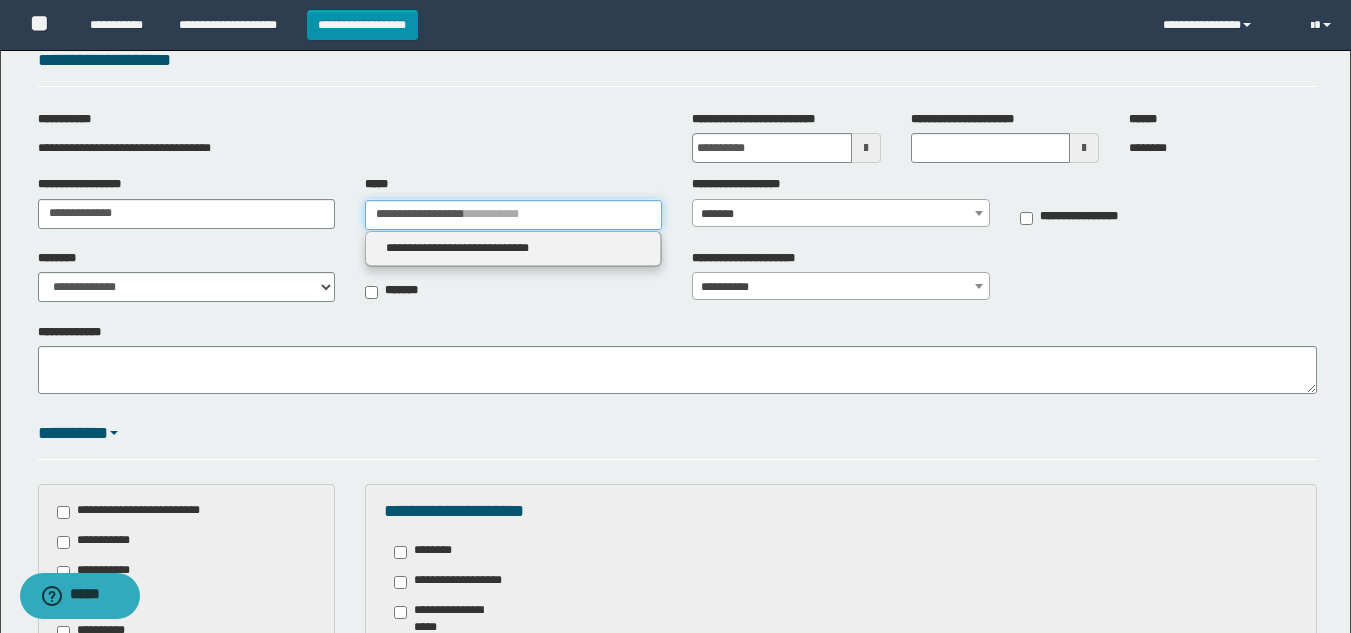 type 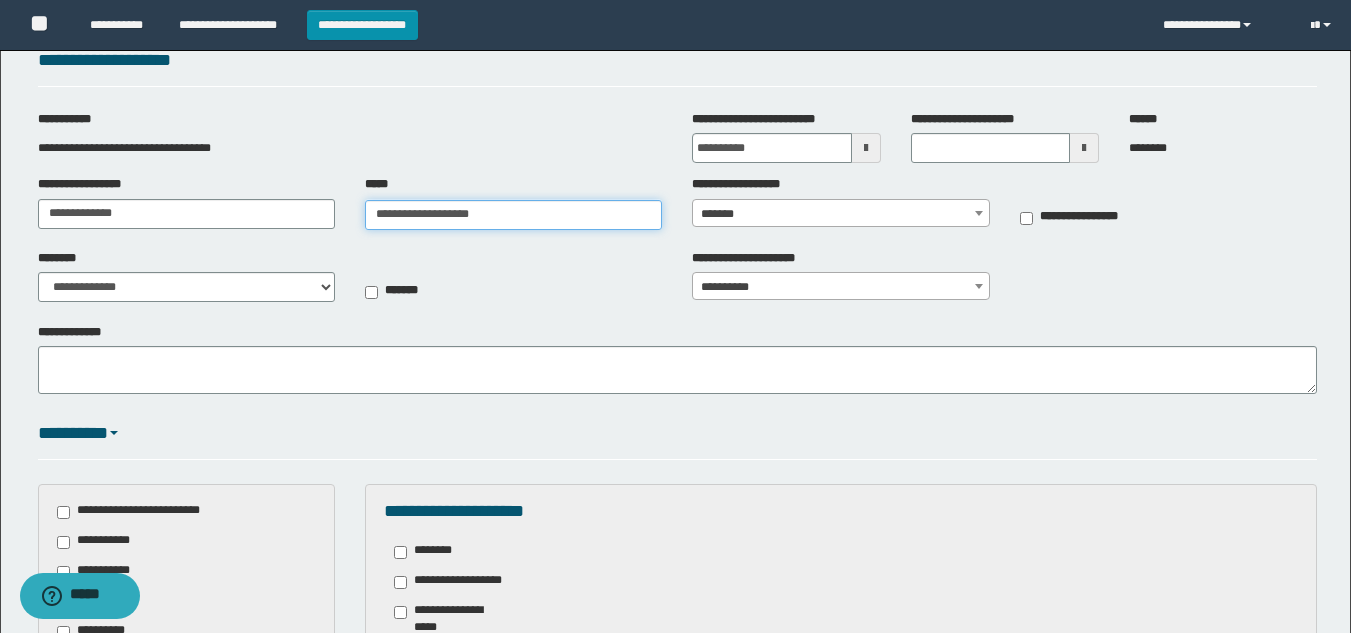 type on "**********" 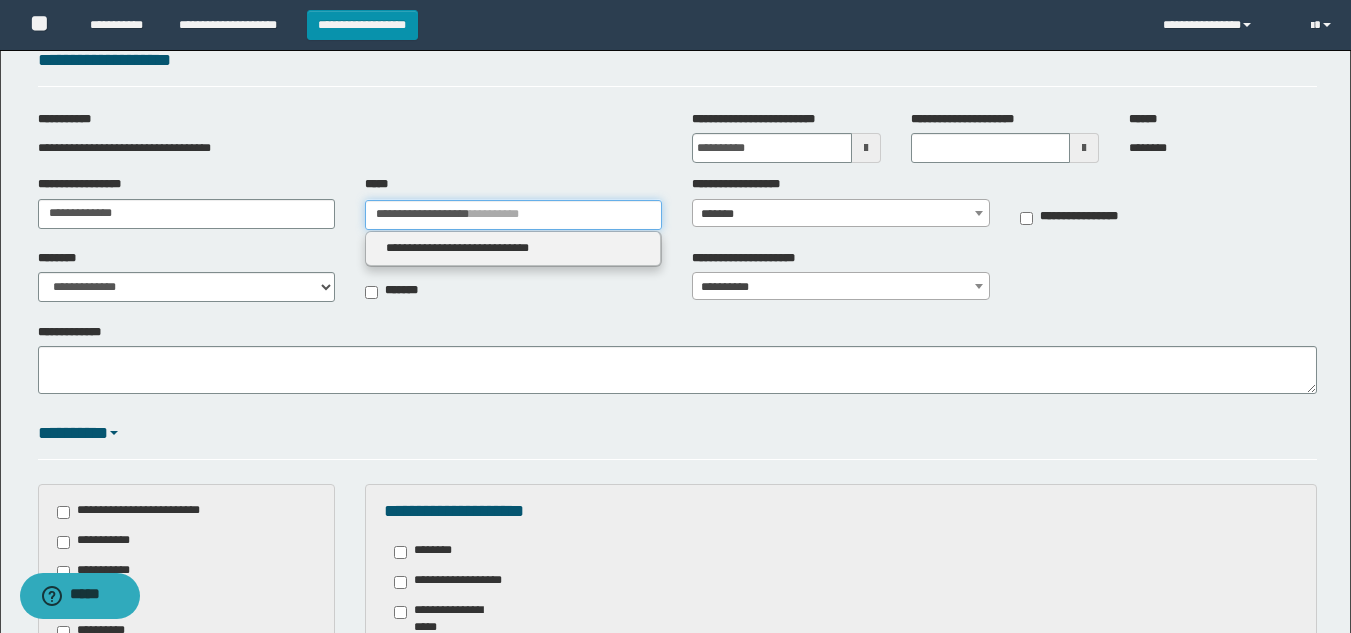 type 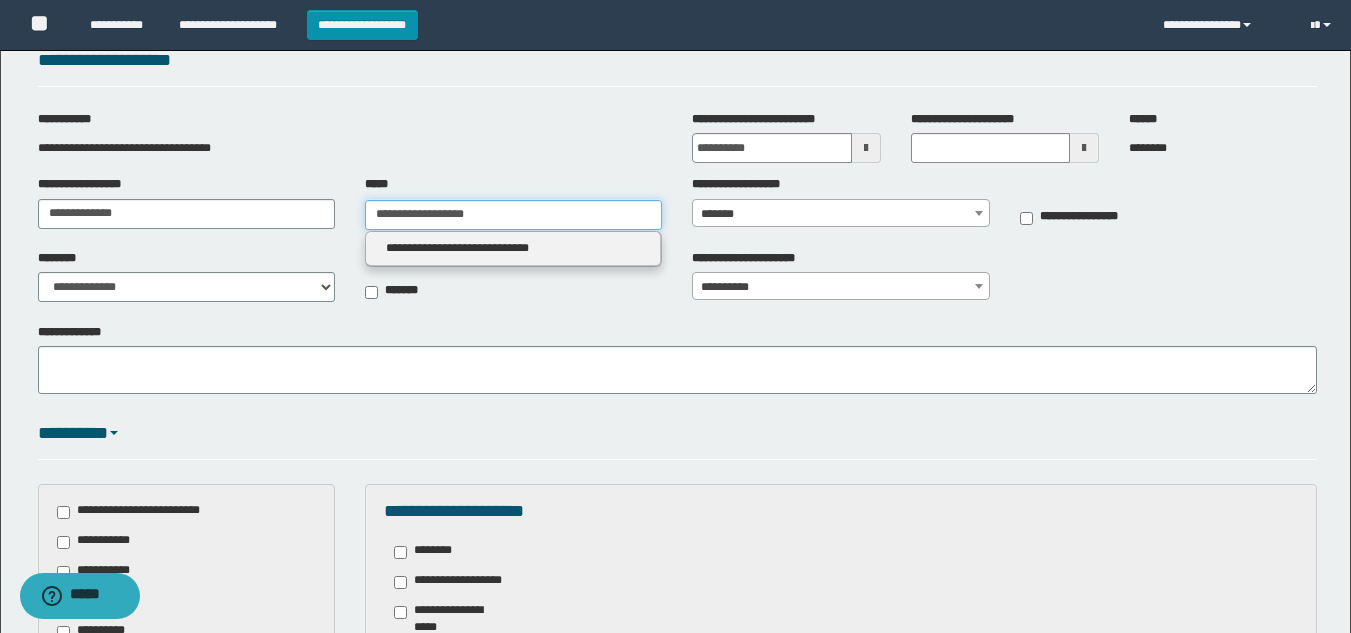 type on "**********" 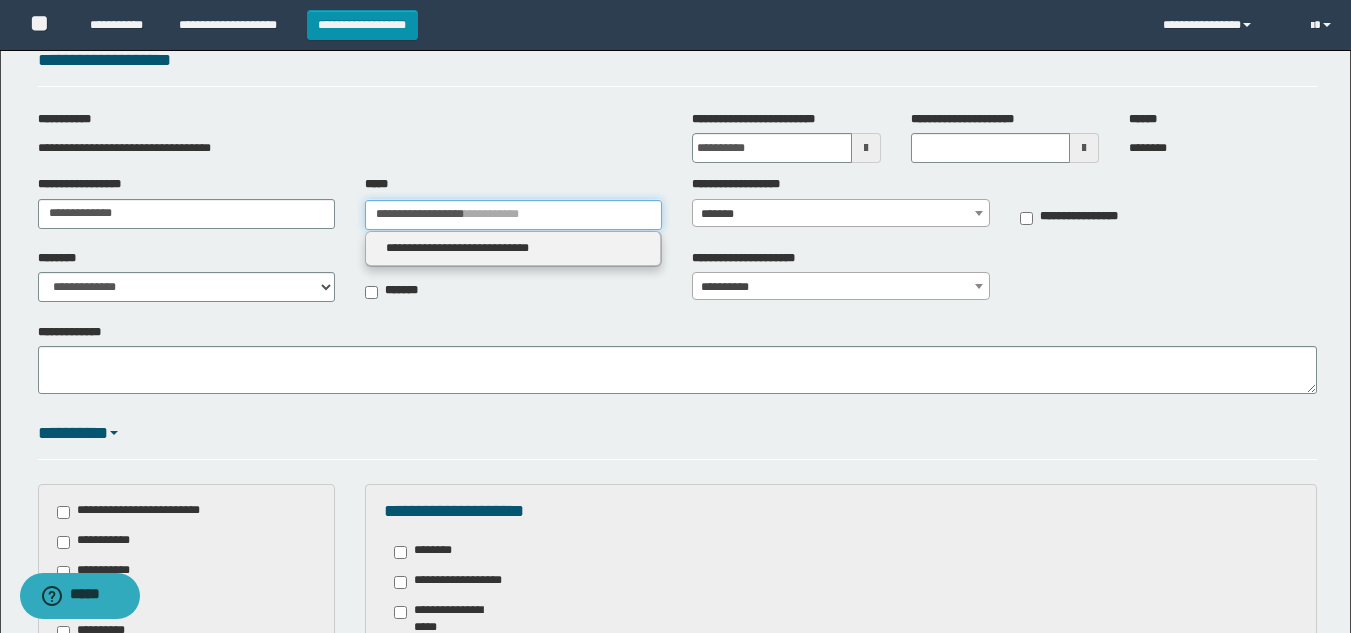 type 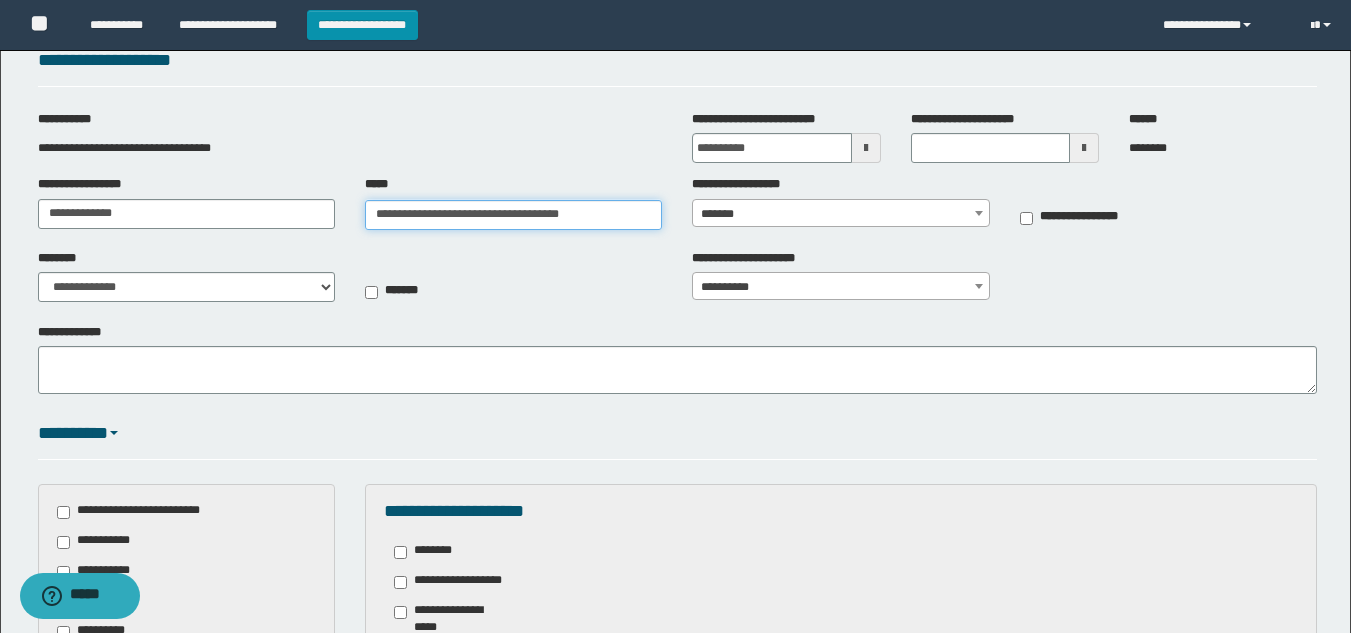 scroll, scrollTop: 0, scrollLeft: 3, axis: horizontal 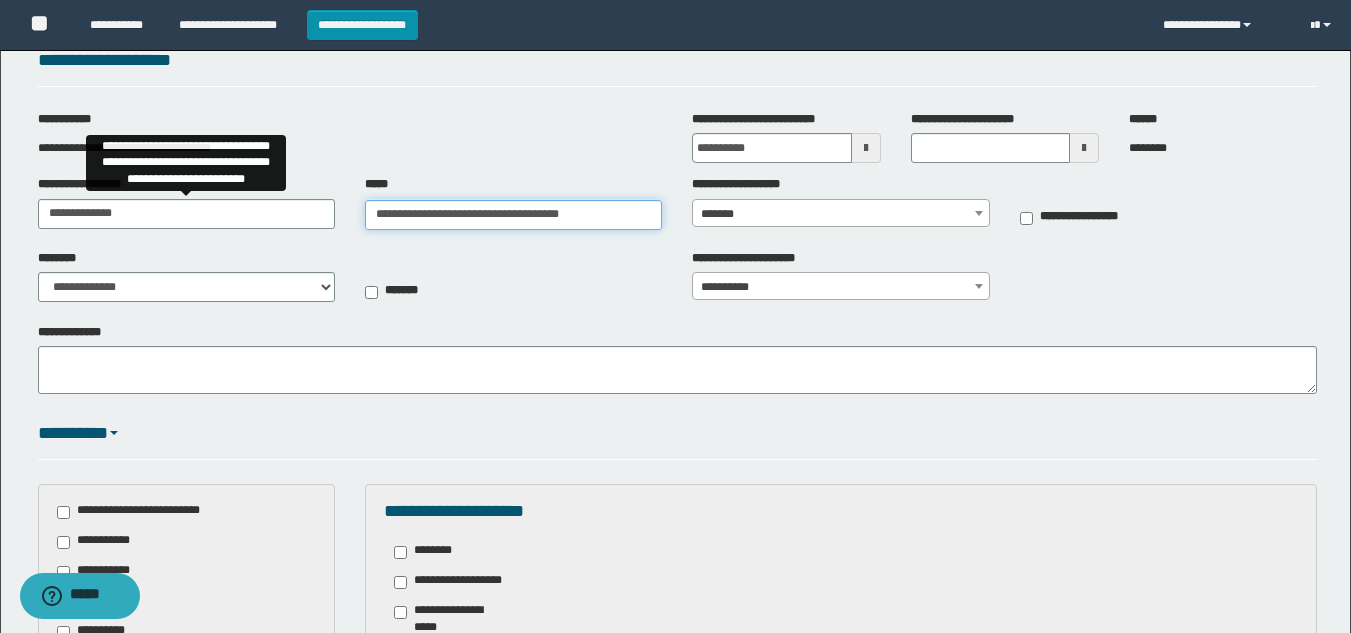 drag, startPoint x: 658, startPoint y: 207, endPoint x: 264, endPoint y: 207, distance: 394 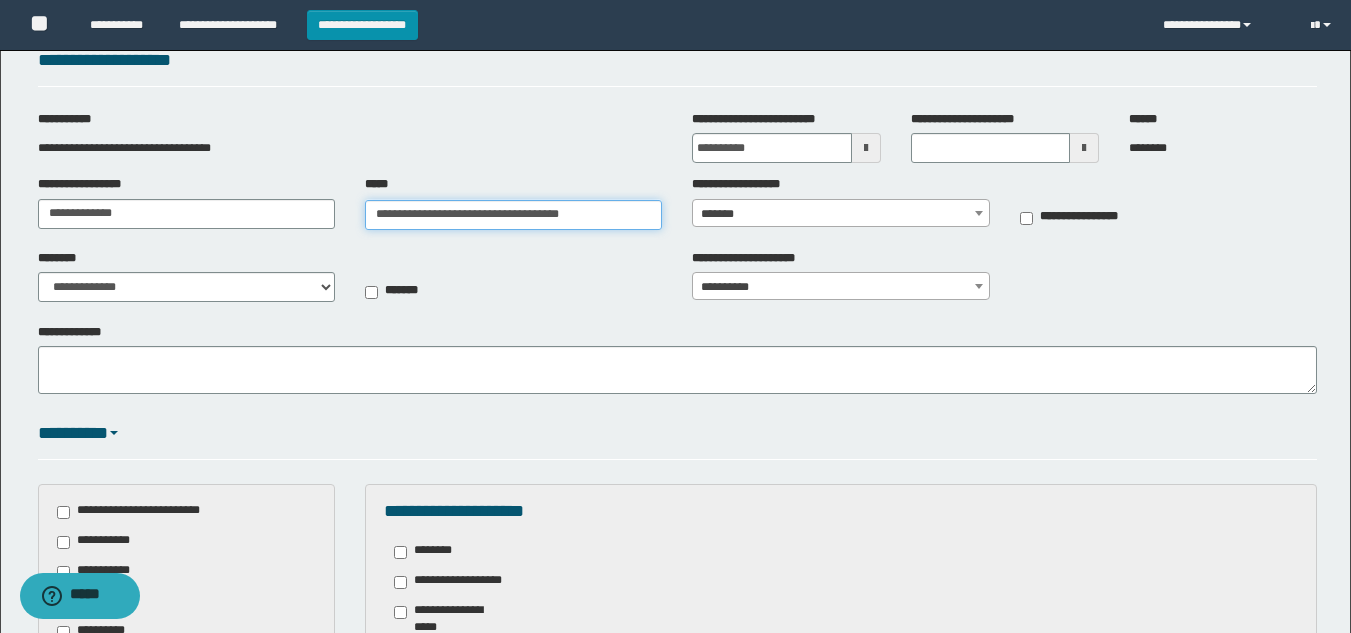 type on "**********" 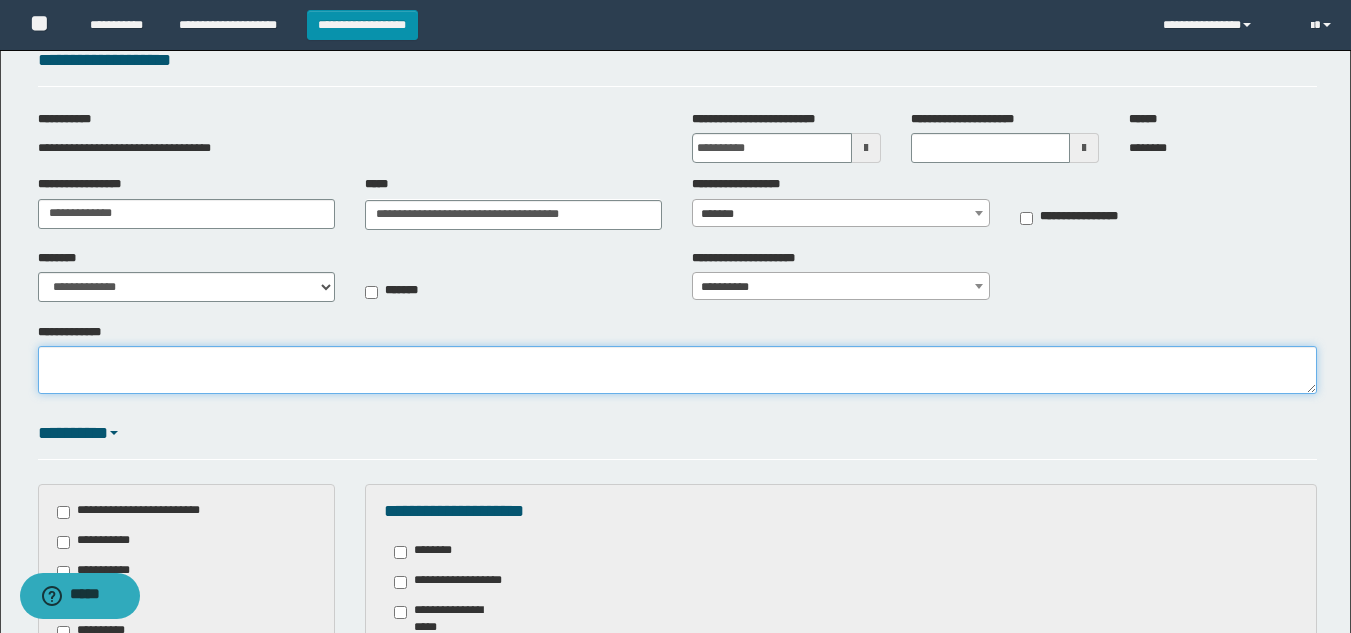 click on "**********" at bounding box center [677, 370] 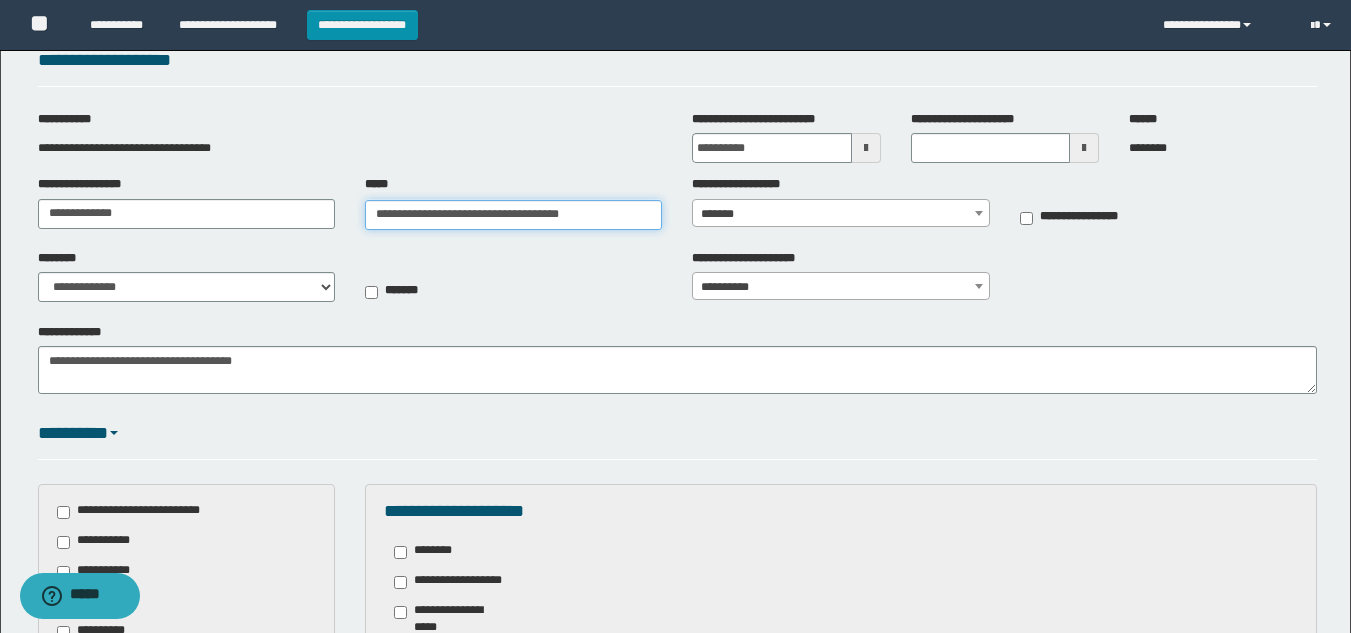 click on "**********" at bounding box center (513, 215) 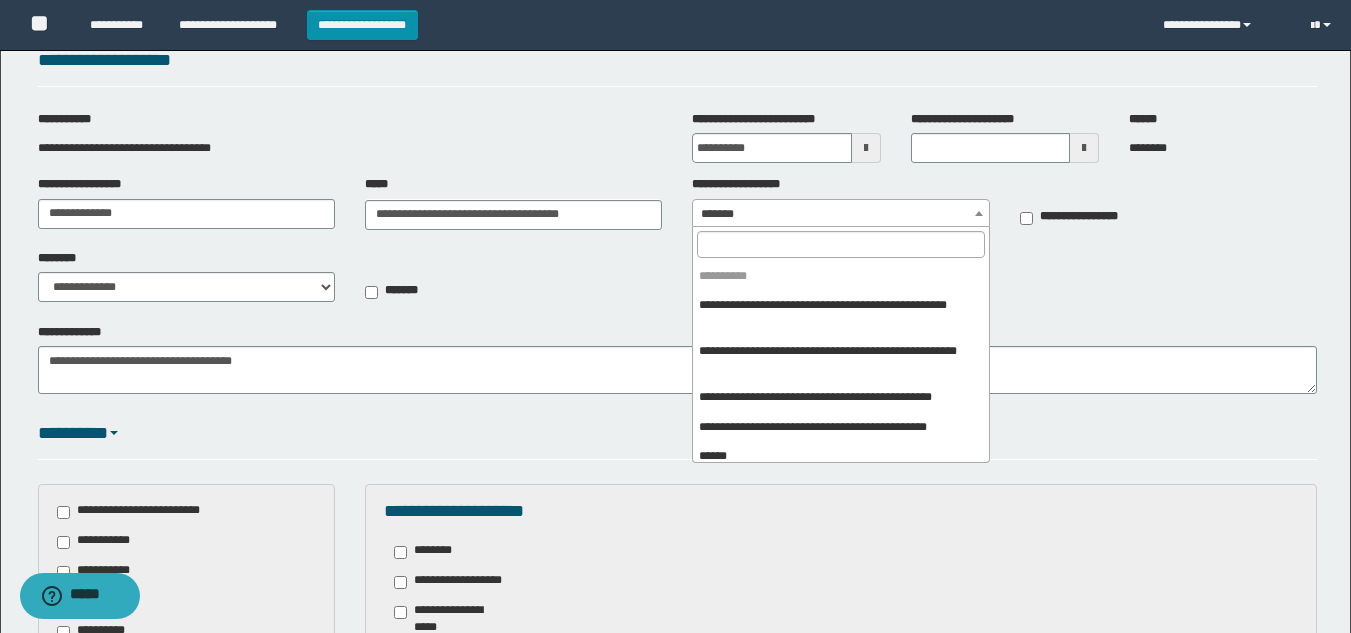 click on "*******" at bounding box center [840, 214] 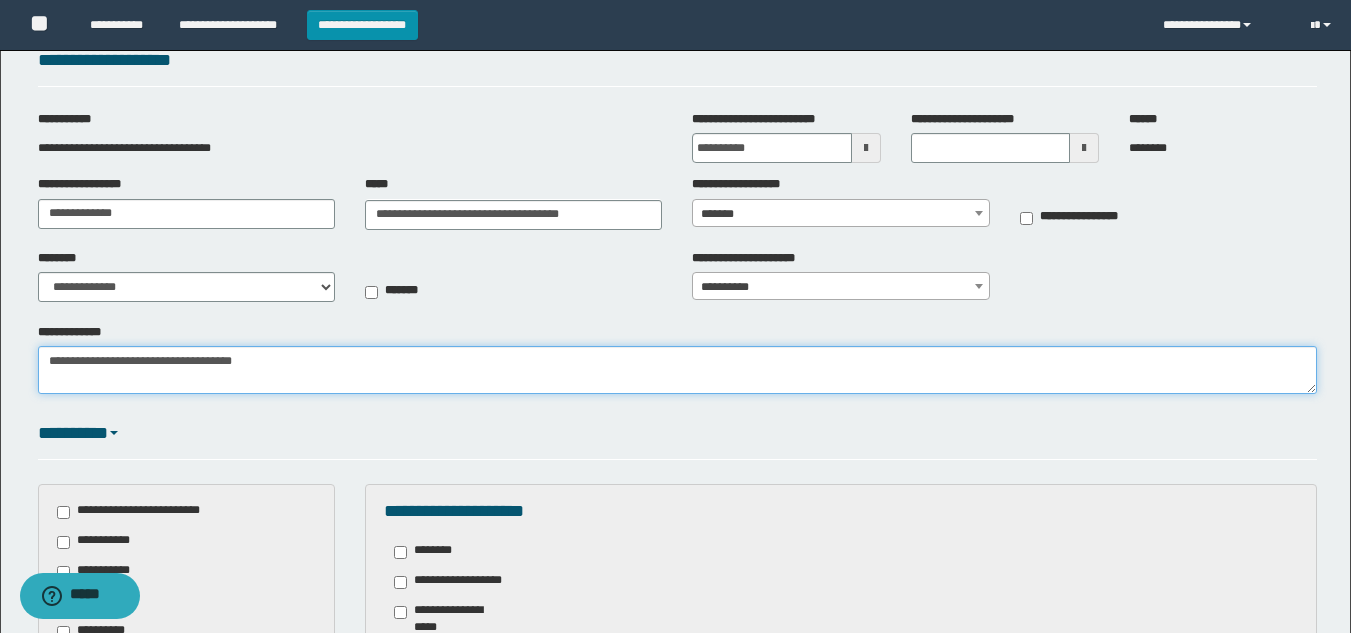click on "**********" at bounding box center [677, 370] 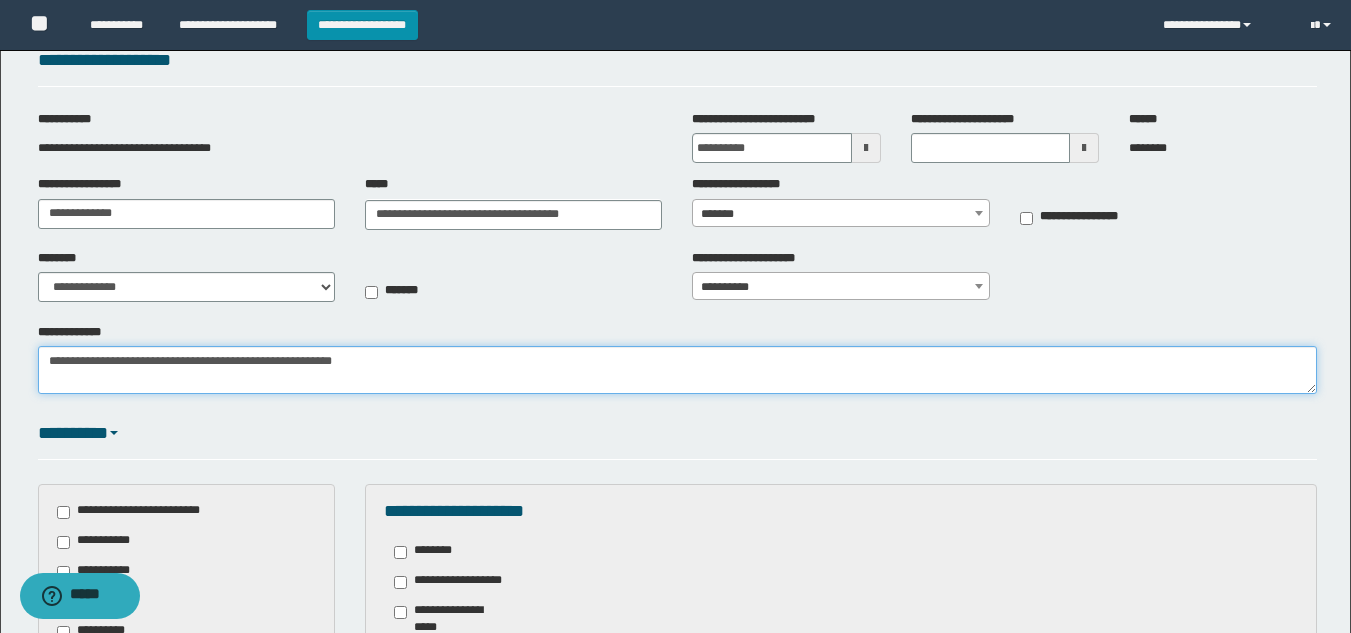 type on "**********" 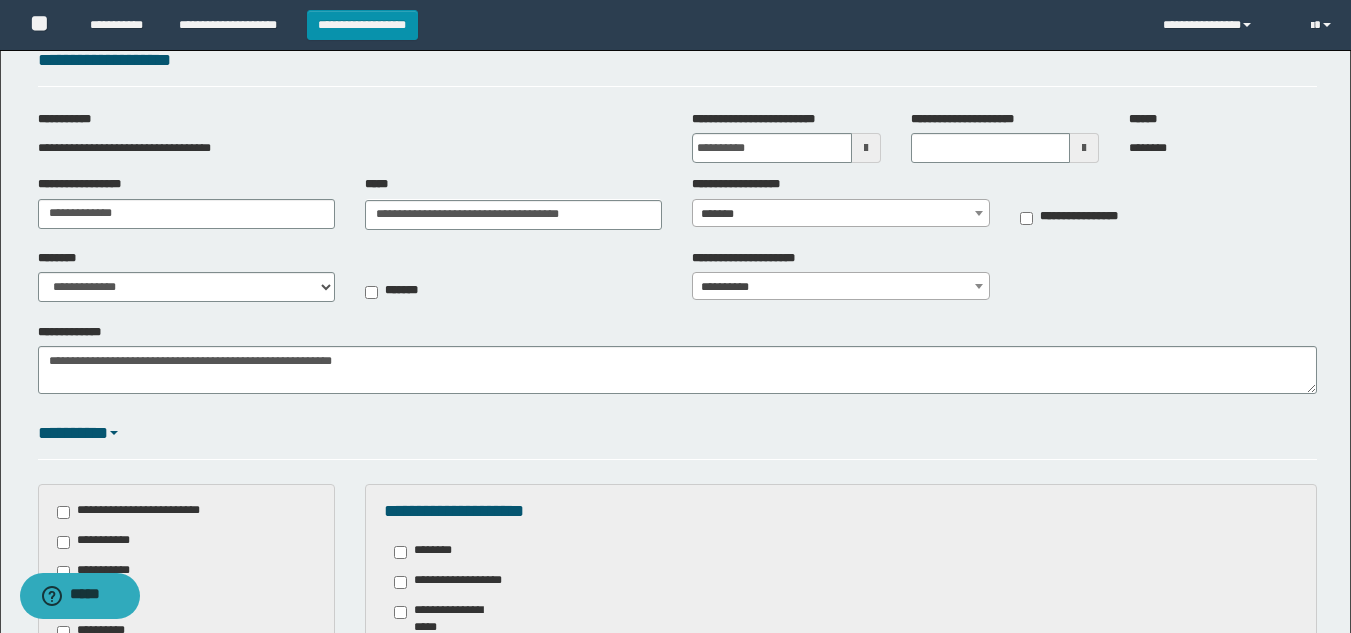 click on "*********" at bounding box center (677, 434) 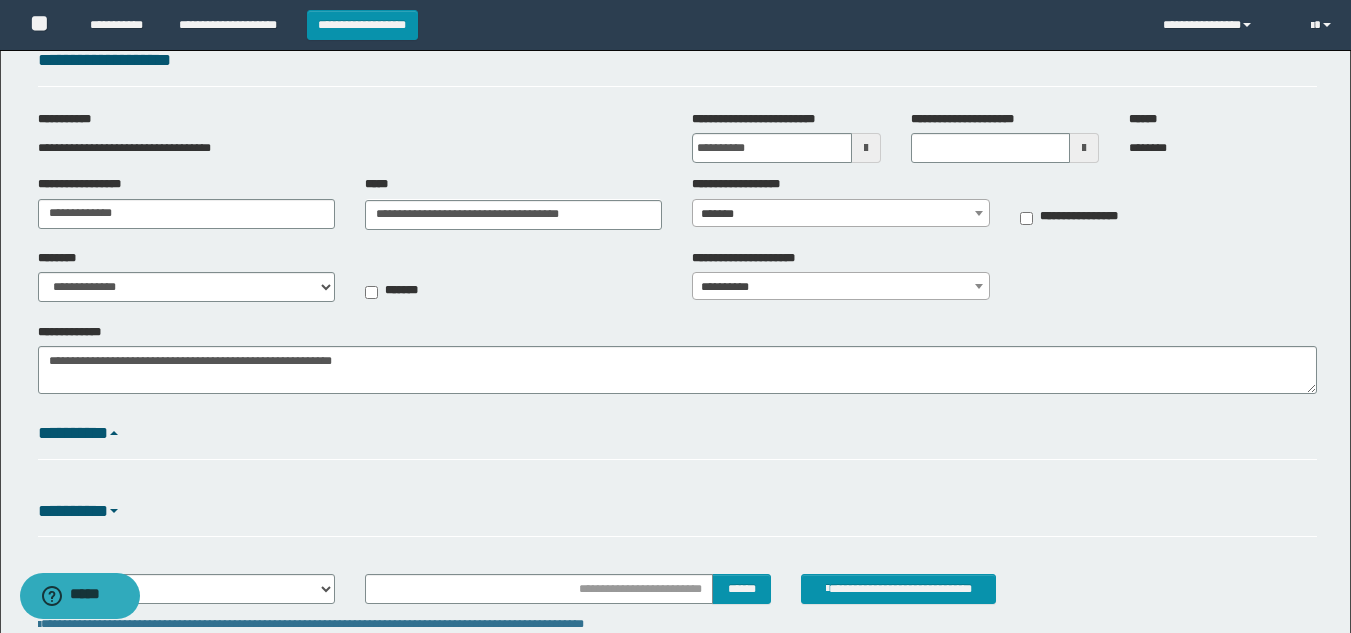 scroll, scrollTop: 248, scrollLeft: 0, axis: vertical 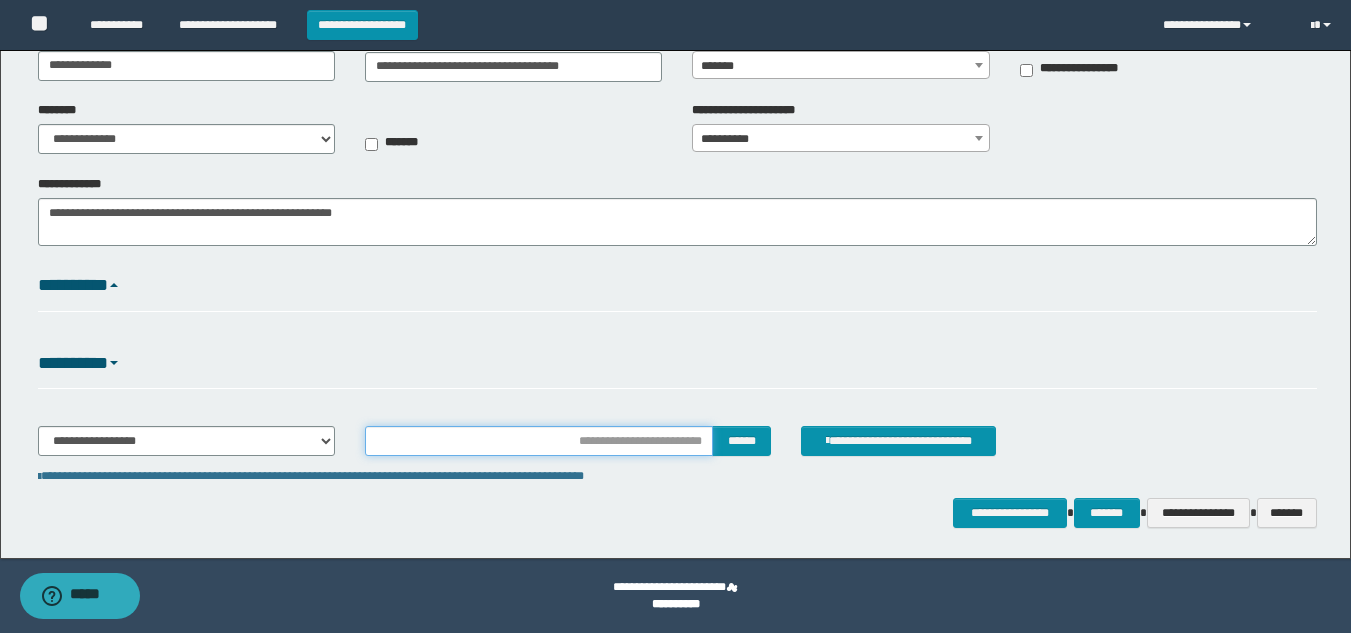 click at bounding box center (539, 441) 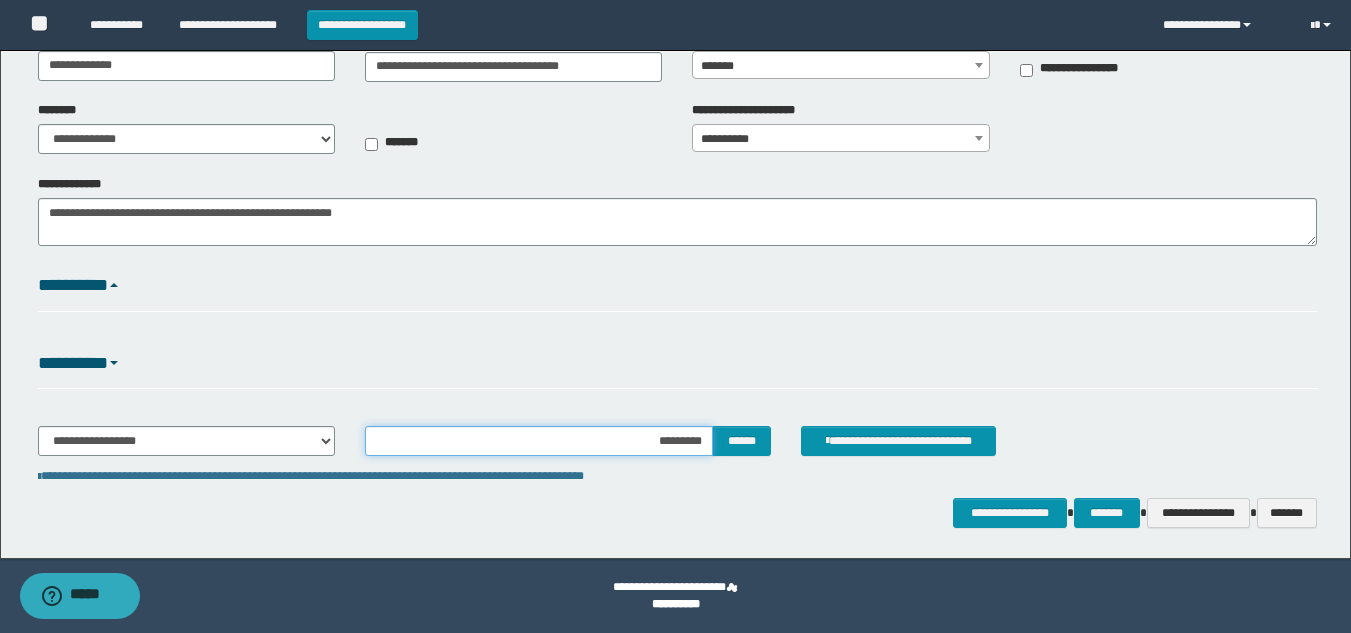 type on "**********" 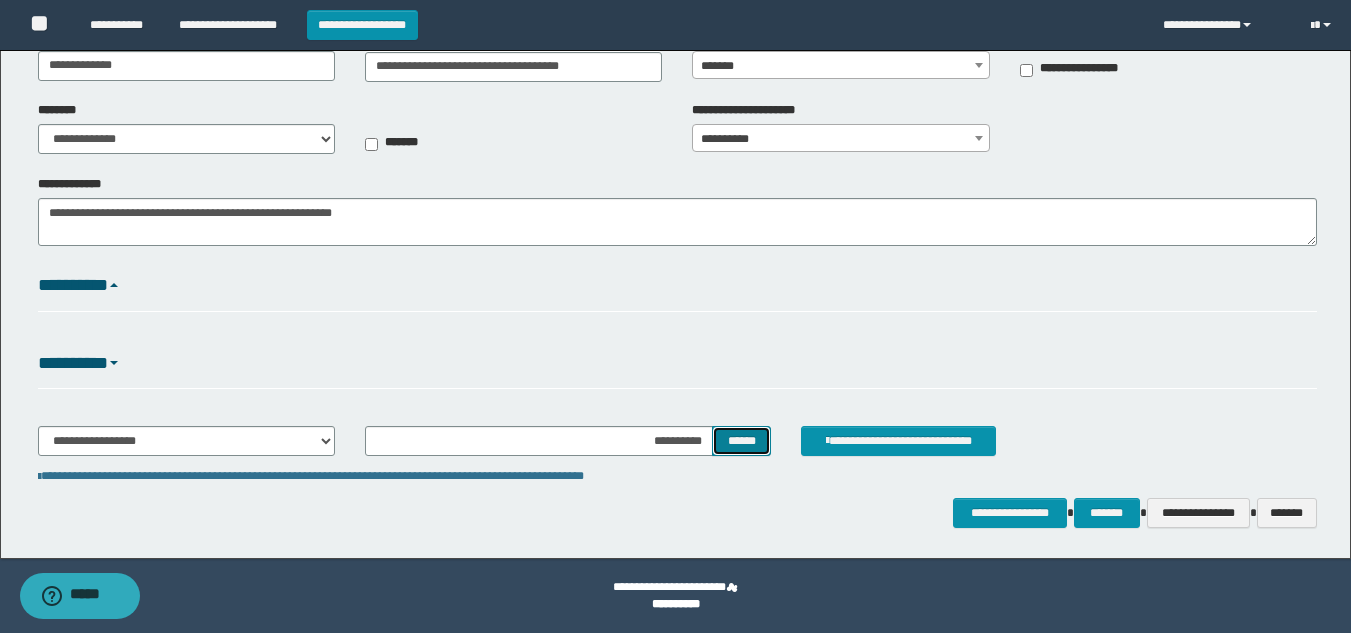 click on "******" at bounding box center [741, 441] 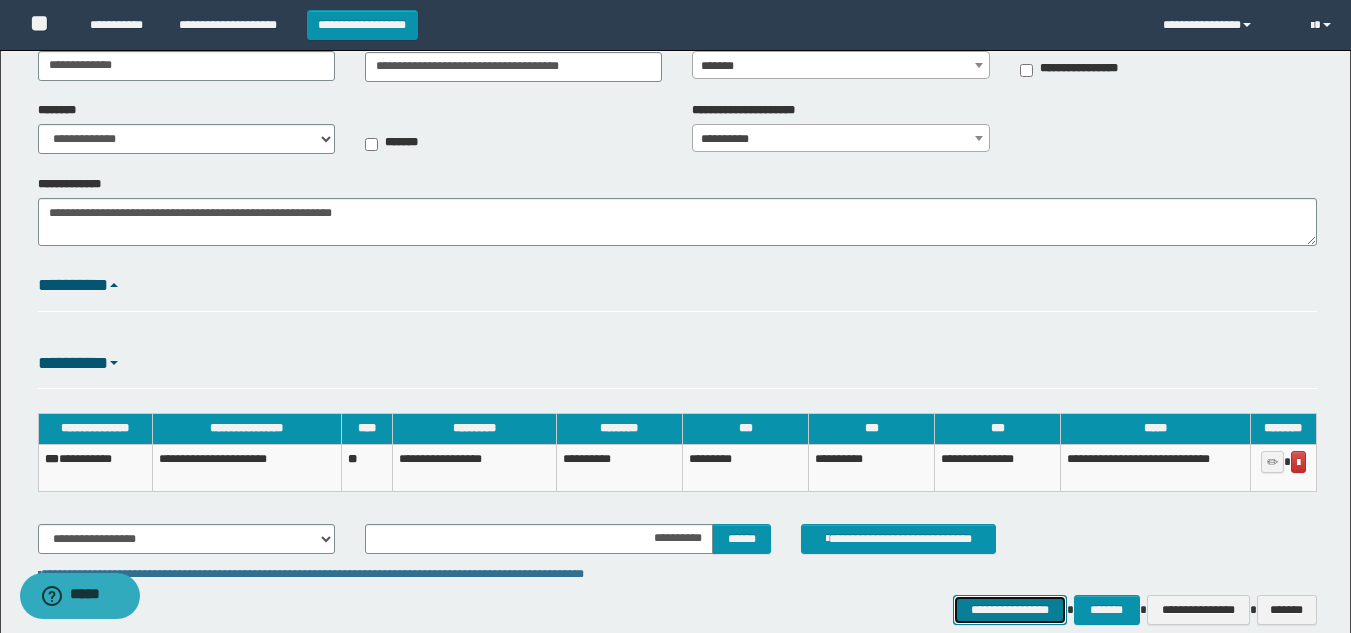 click on "**********" at bounding box center [1009, 610] 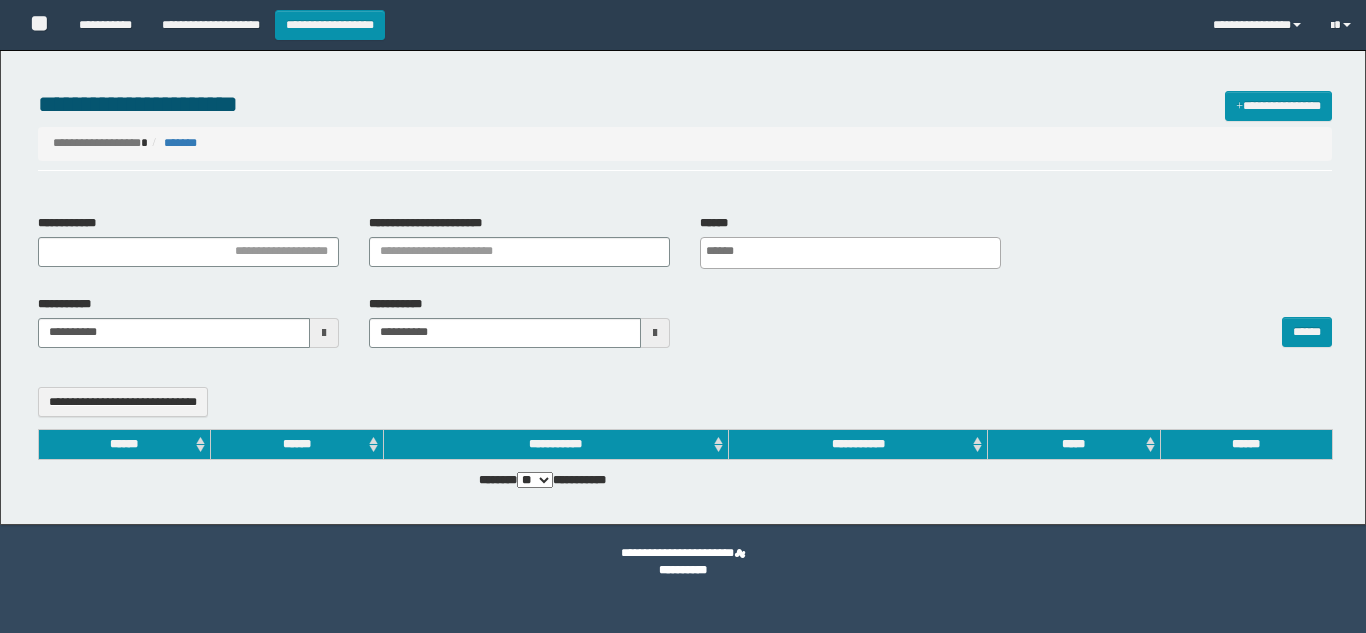 select 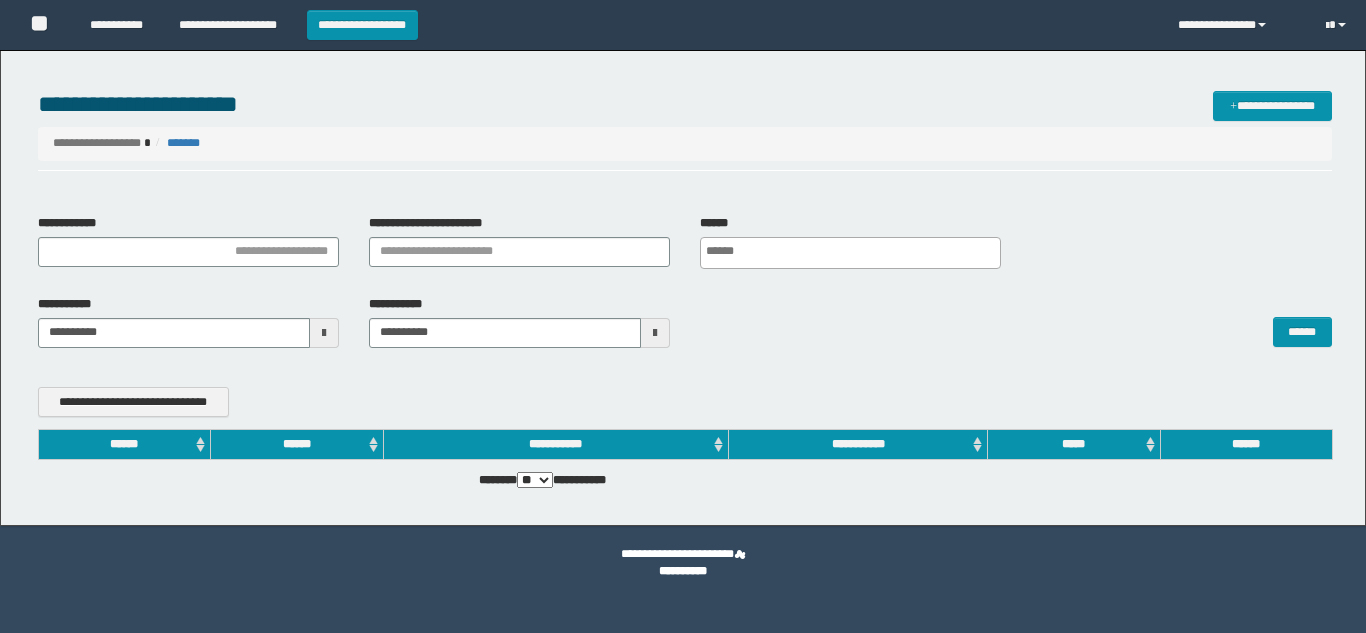 scroll, scrollTop: 0, scrollLeft: 0, axis: both 